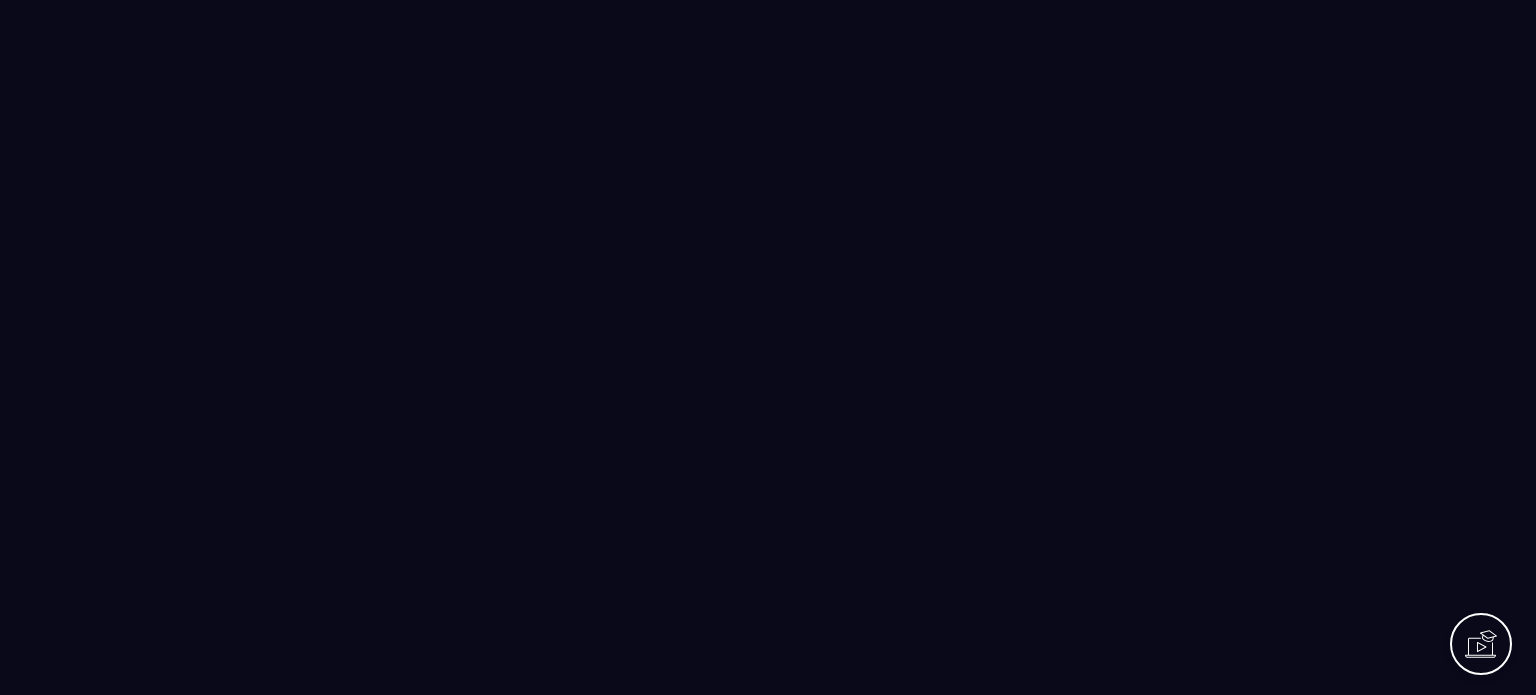scroll, scrollTop: 0, scrollLeft: 0, axis: both 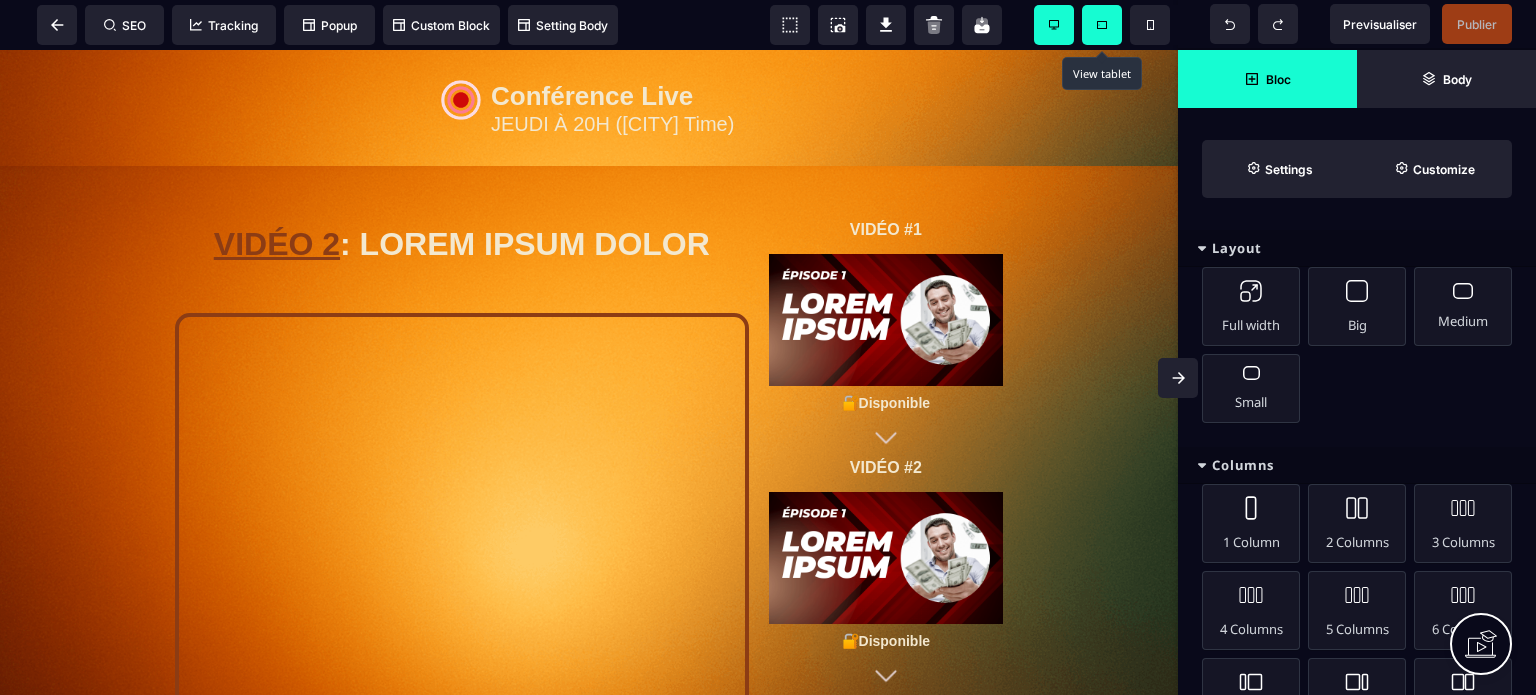 click at bounding box center [1102, 25] 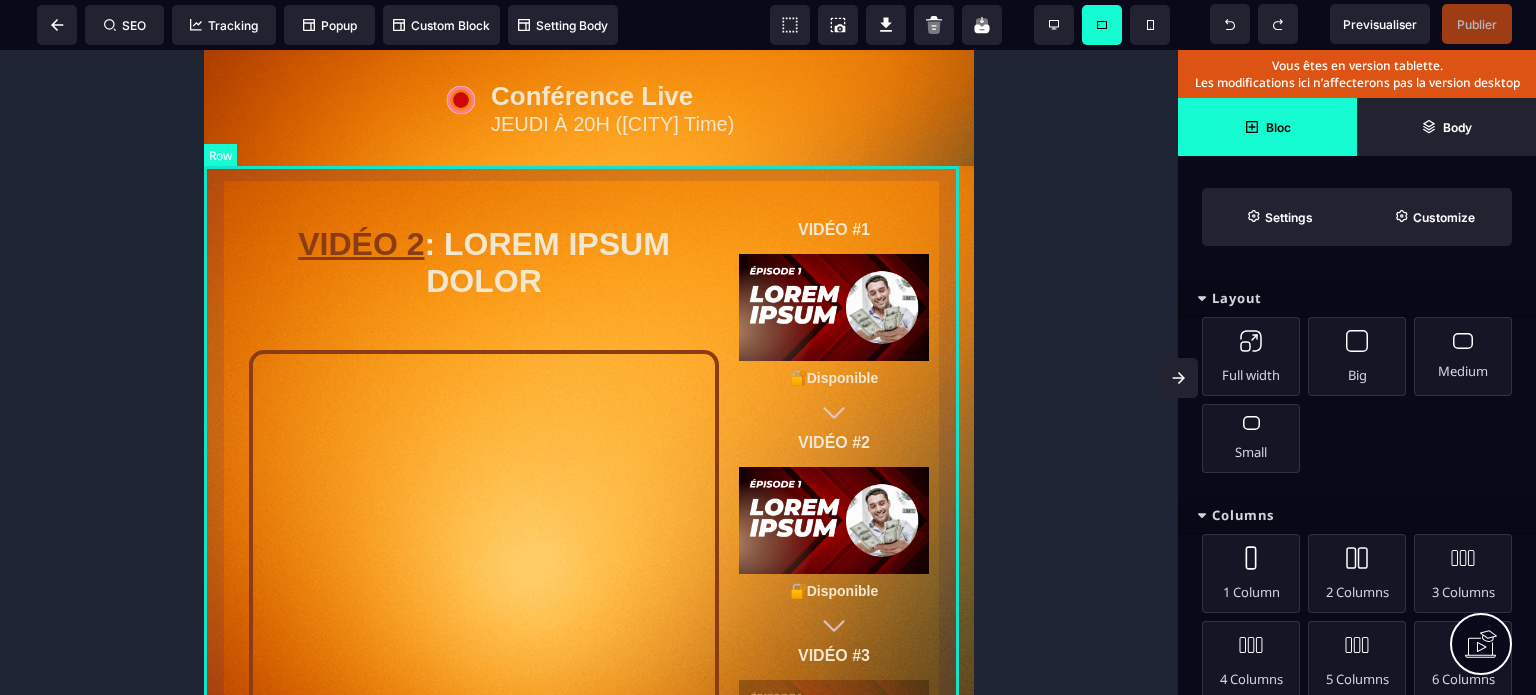 click on "VIDÉO 2 : LOREM IPSUM DOLOR Clique ici pour accéder à la prochaine vidéo VIDÉO #1 🔐Disponible VIDÉO #2 🔐Disponible VIDÉO #3 🔒 Bientôt disponible" at bounding box center (589, 586) 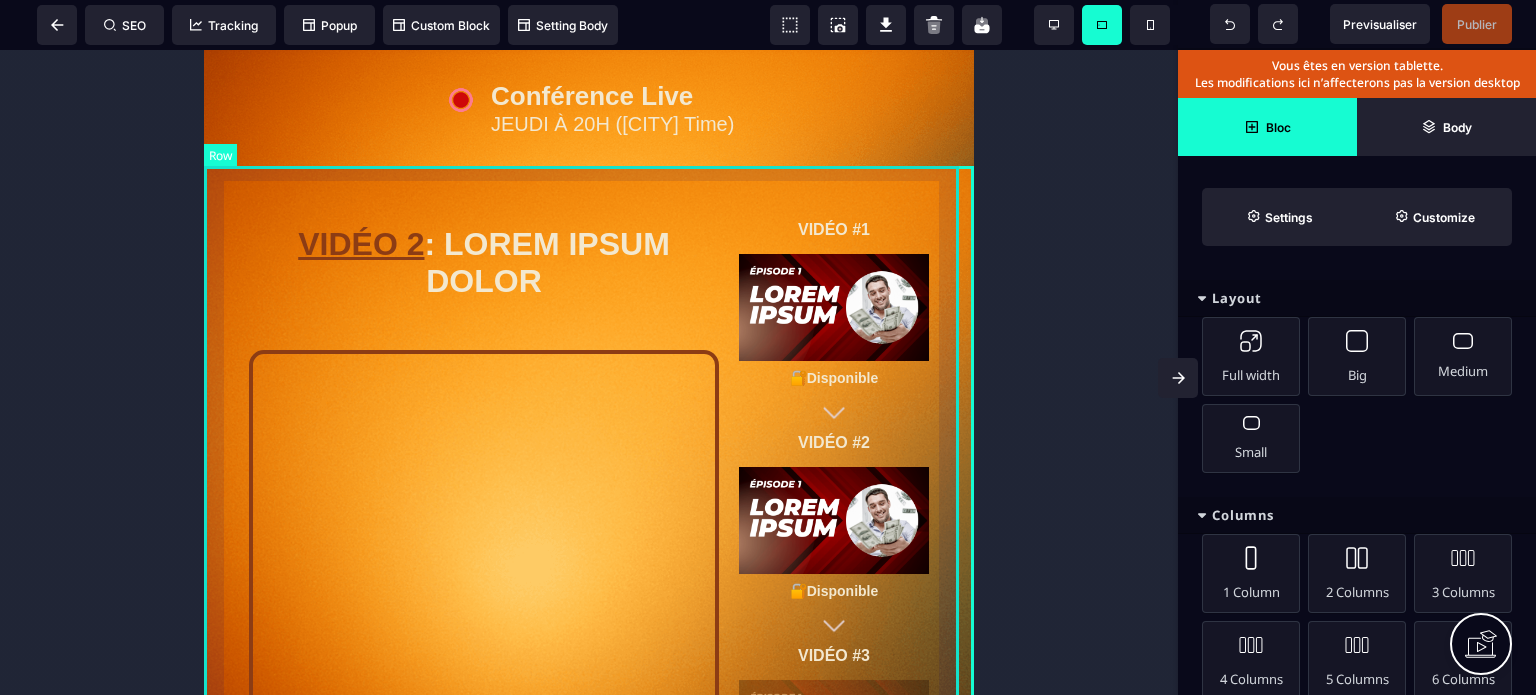 select on "*" 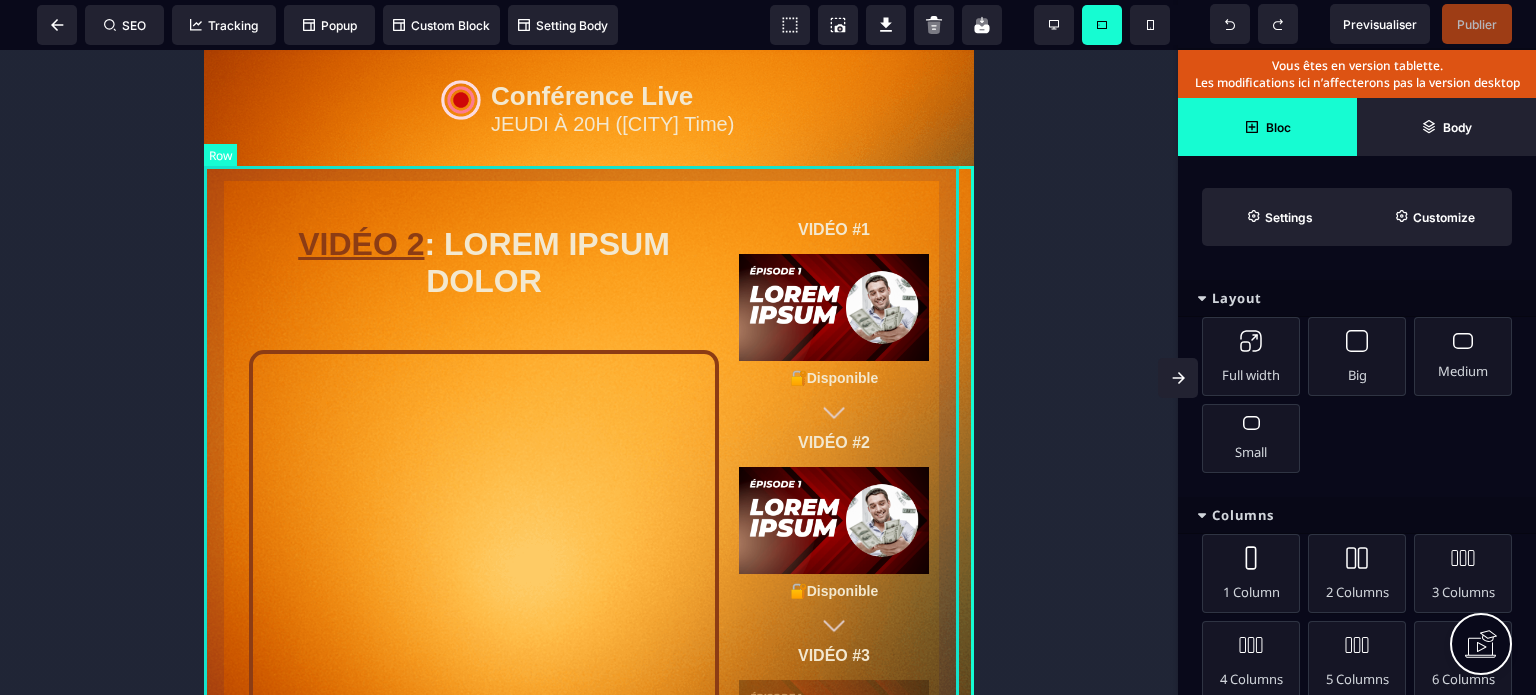 select on "**" 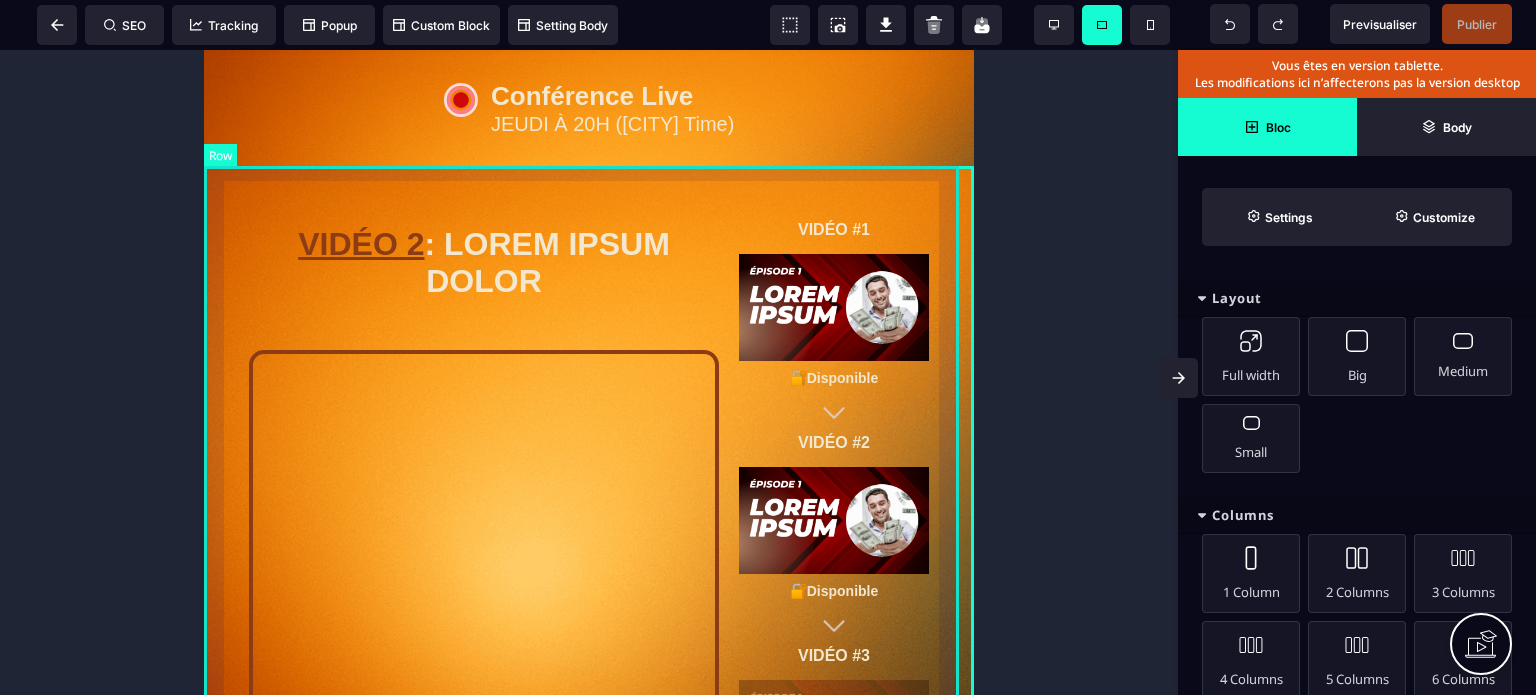 select on "**" 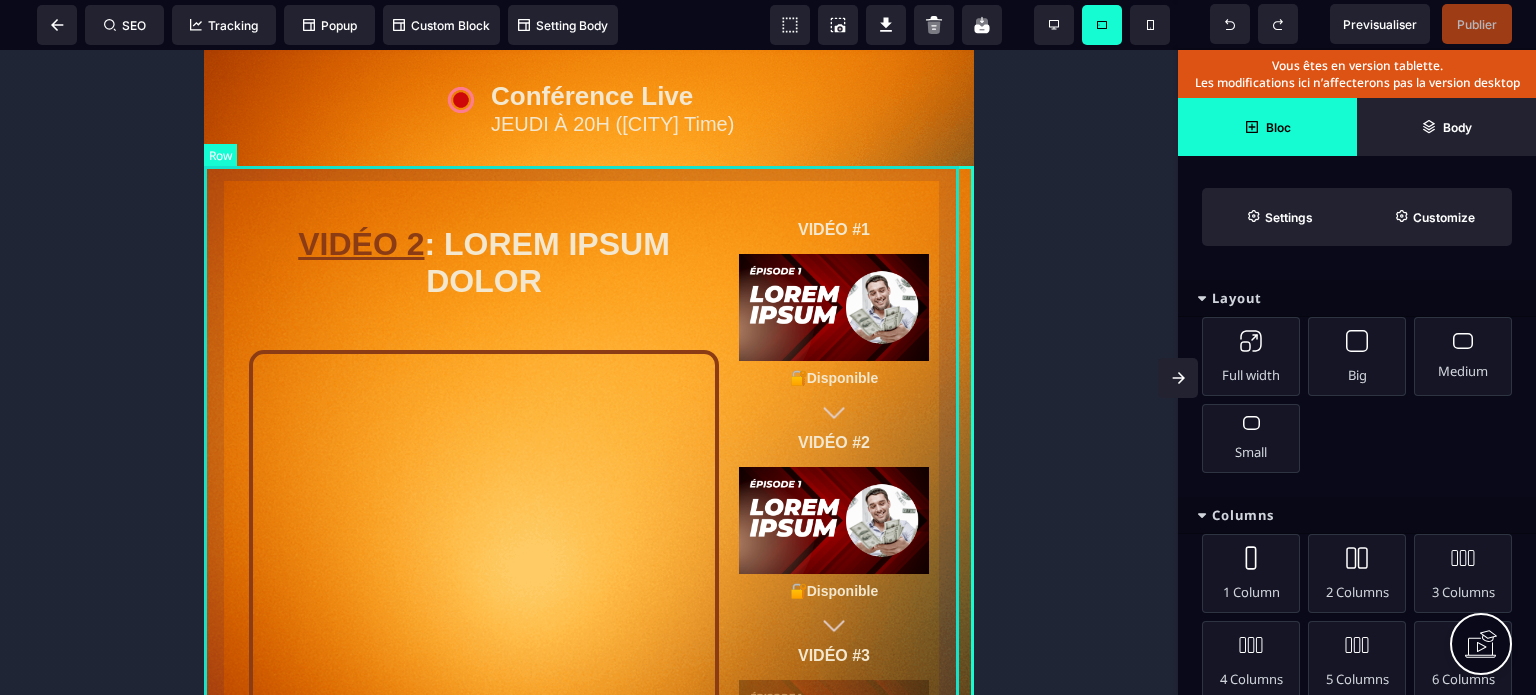 select on "**" 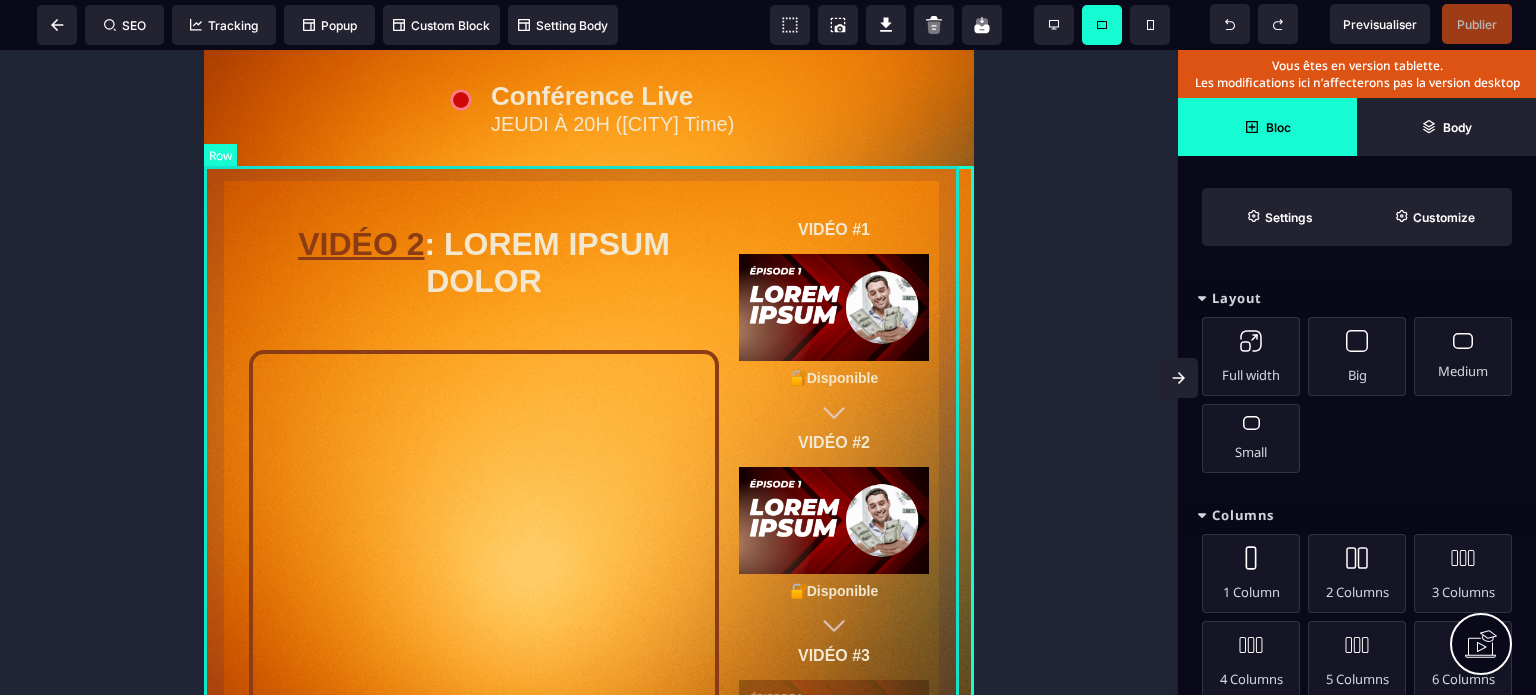 select on "**" 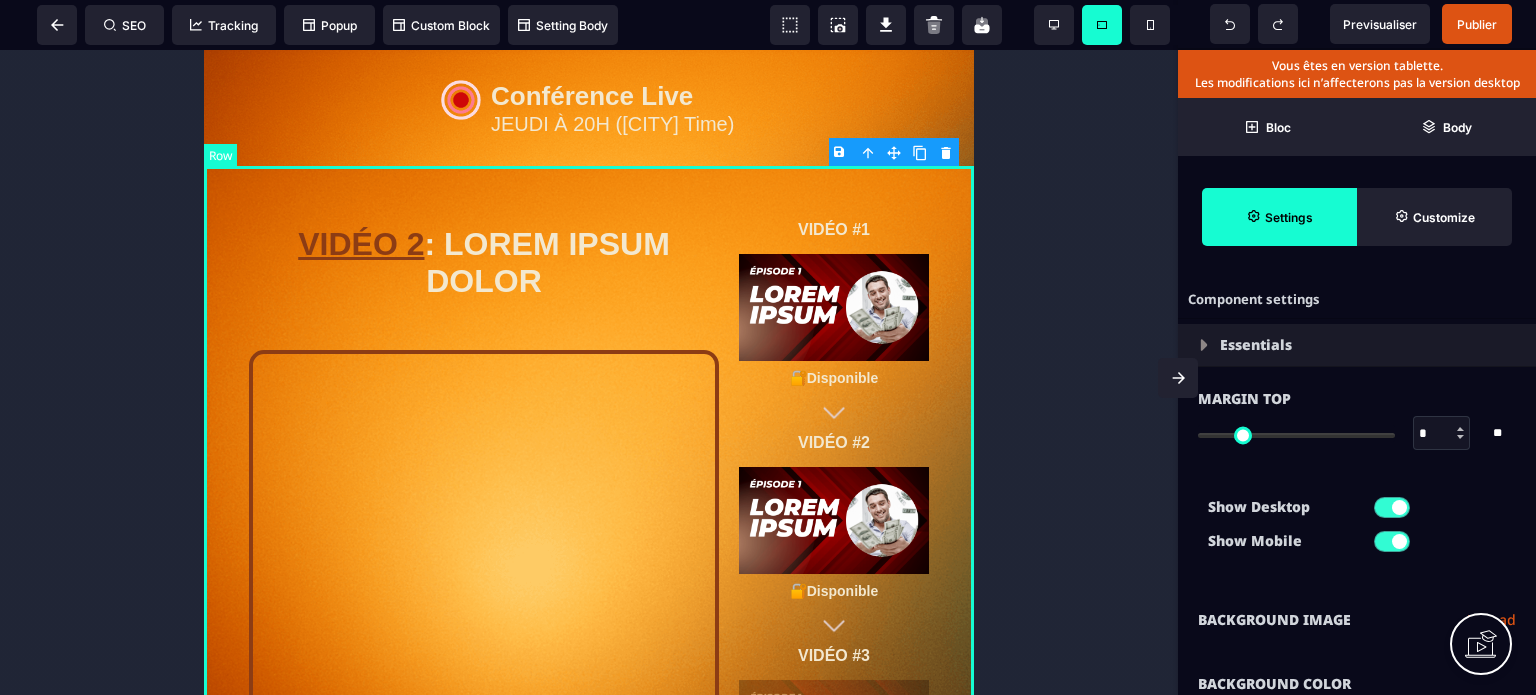 type on "*" 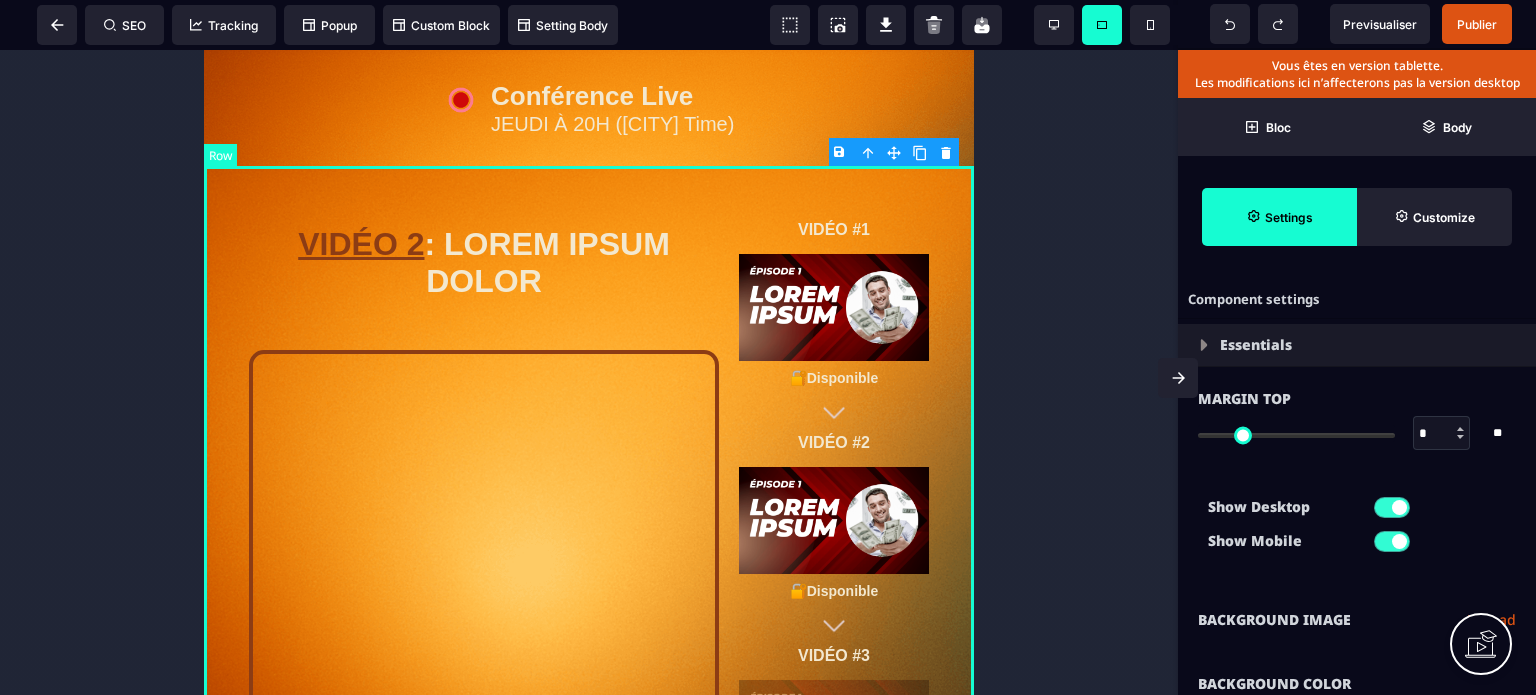 type on "*" 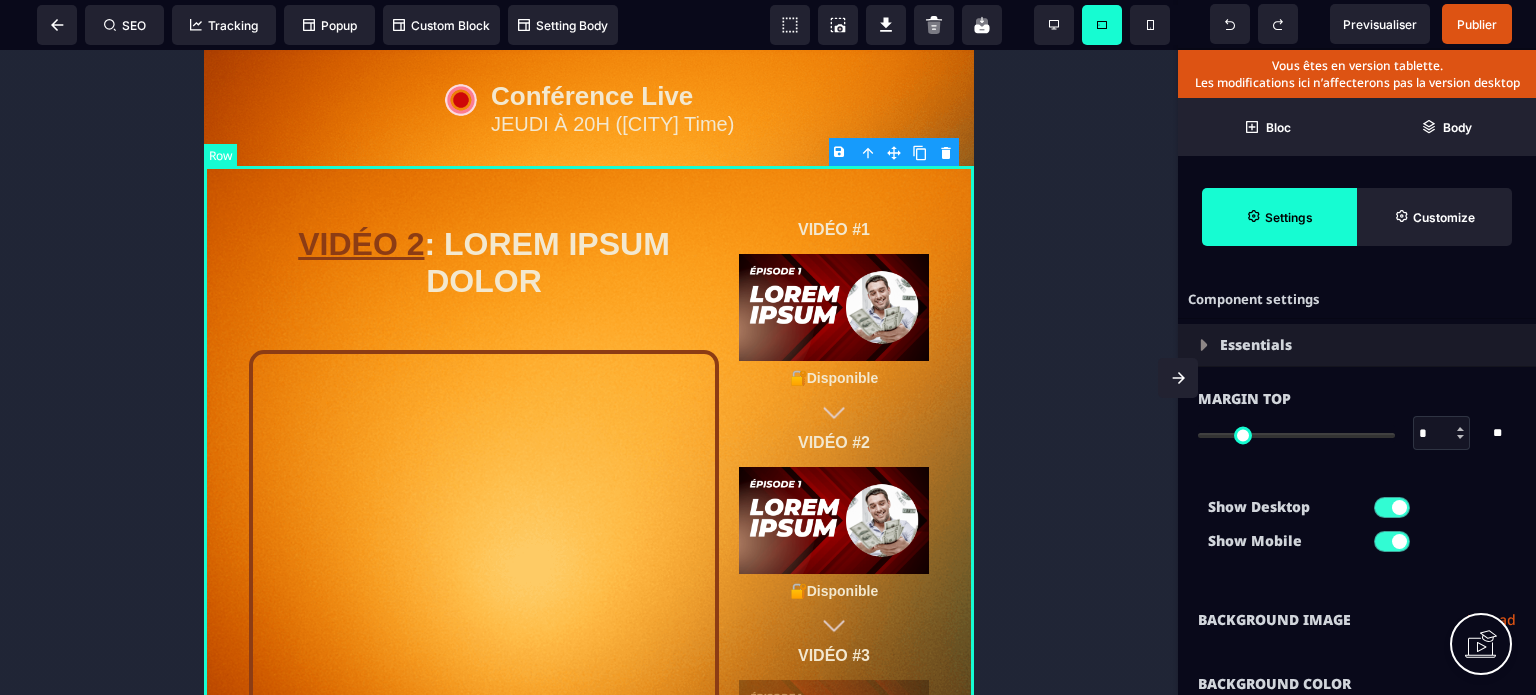 type on "****" 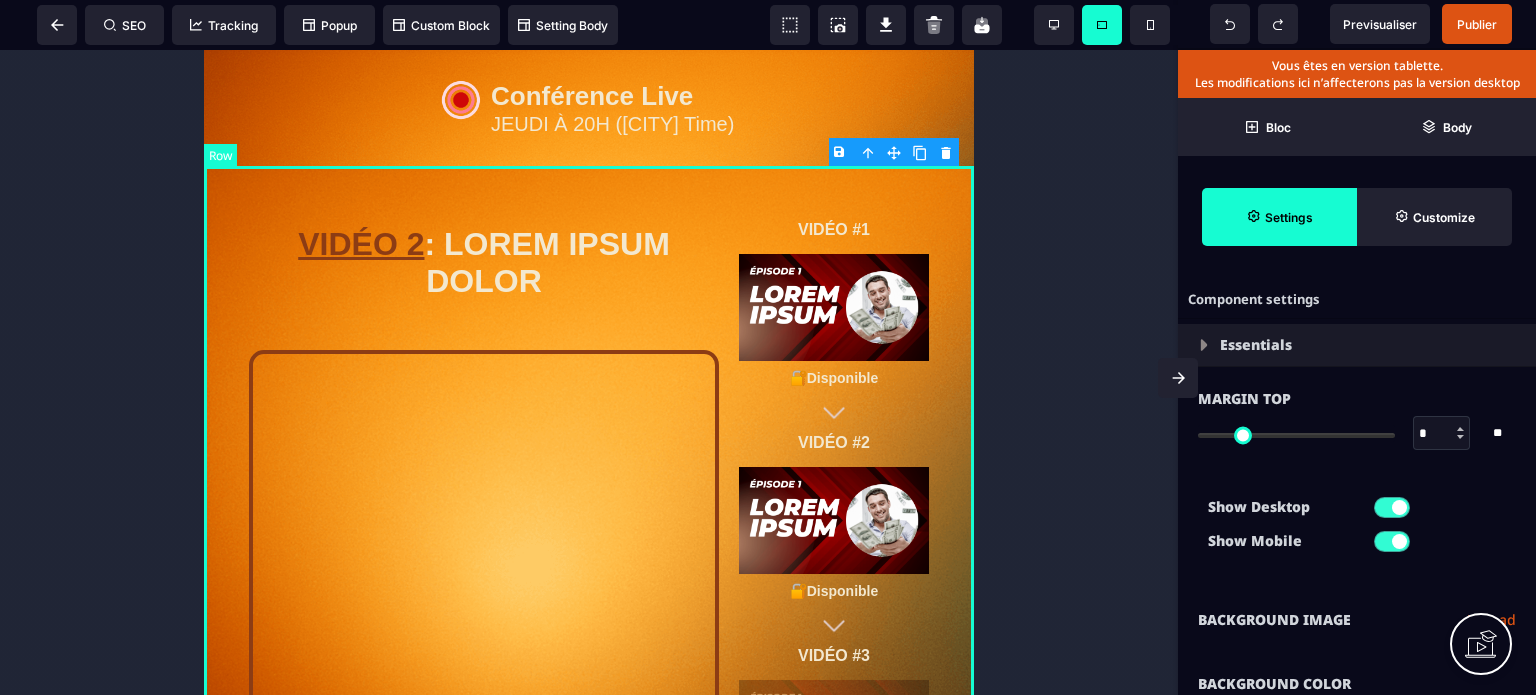 type on "****" 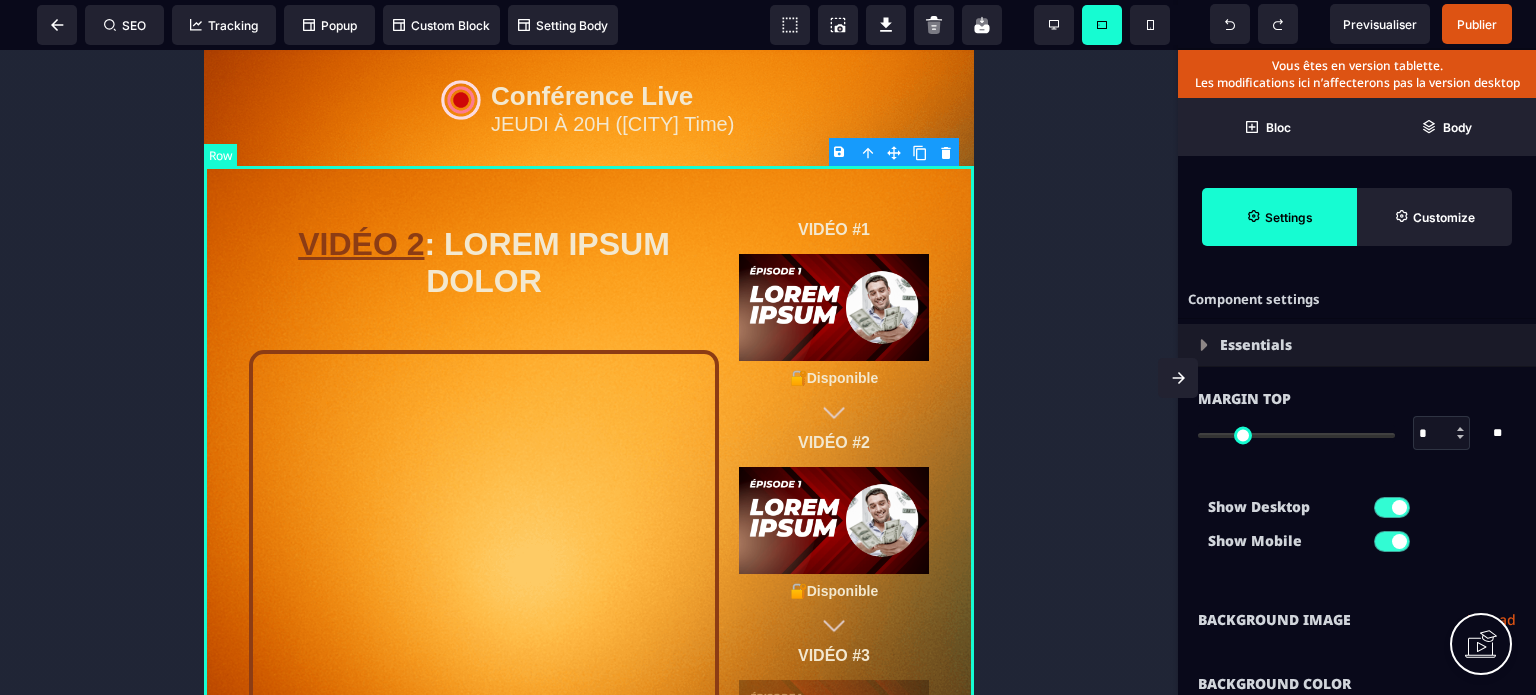 type on "*" 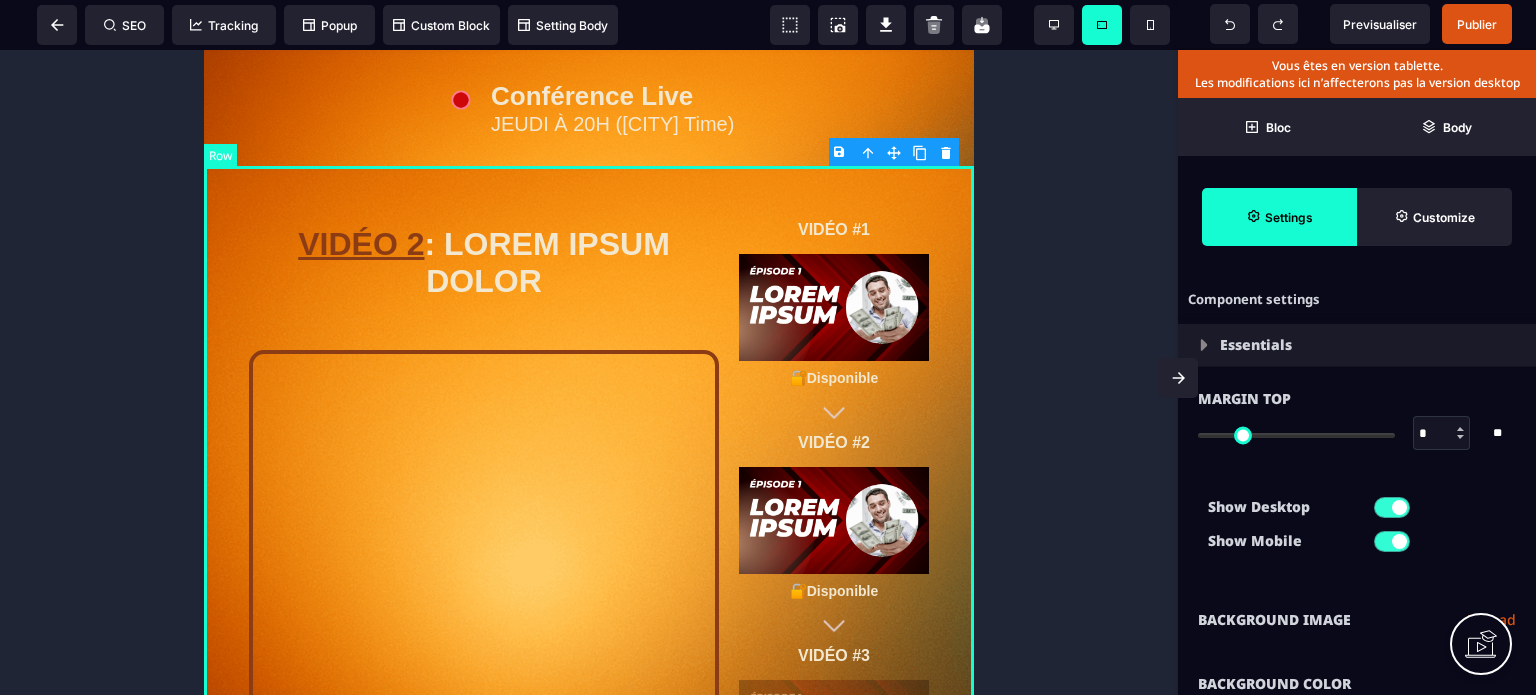 type on "*" 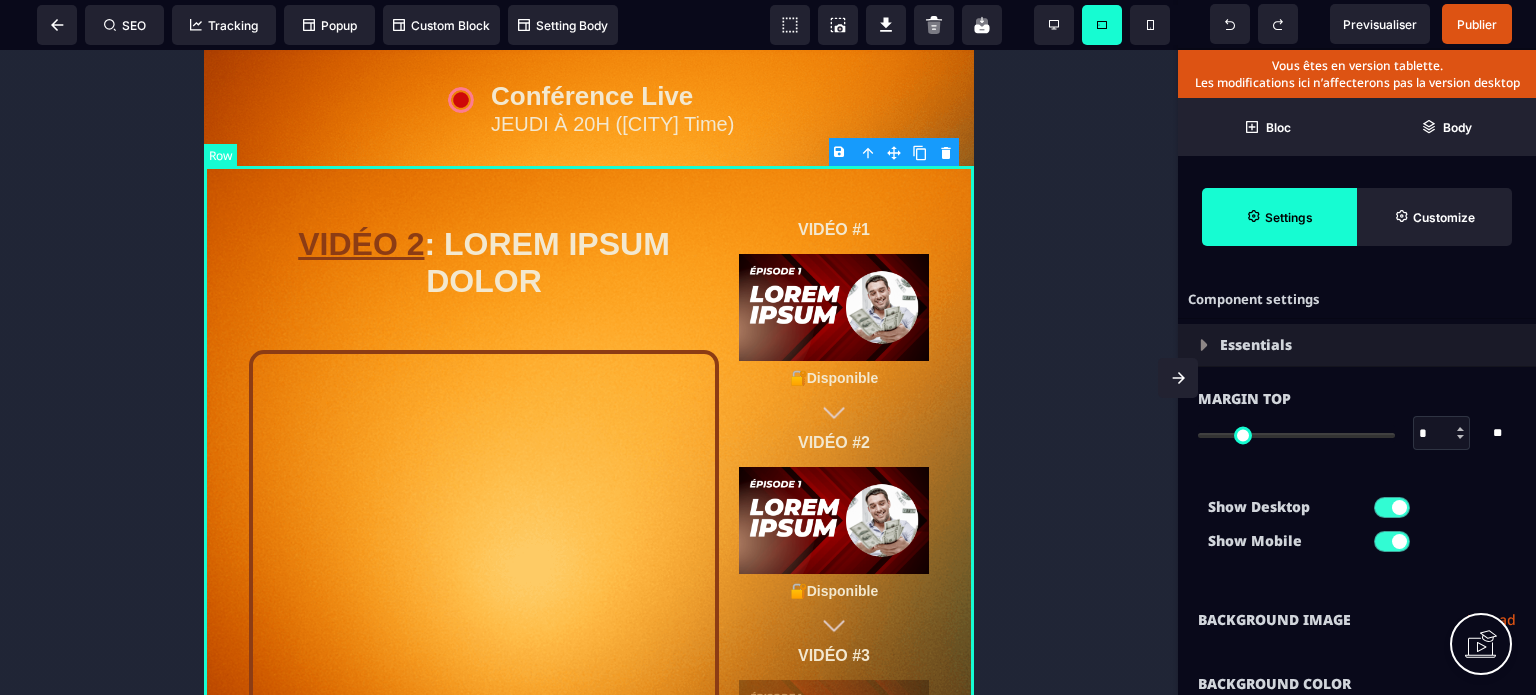 select 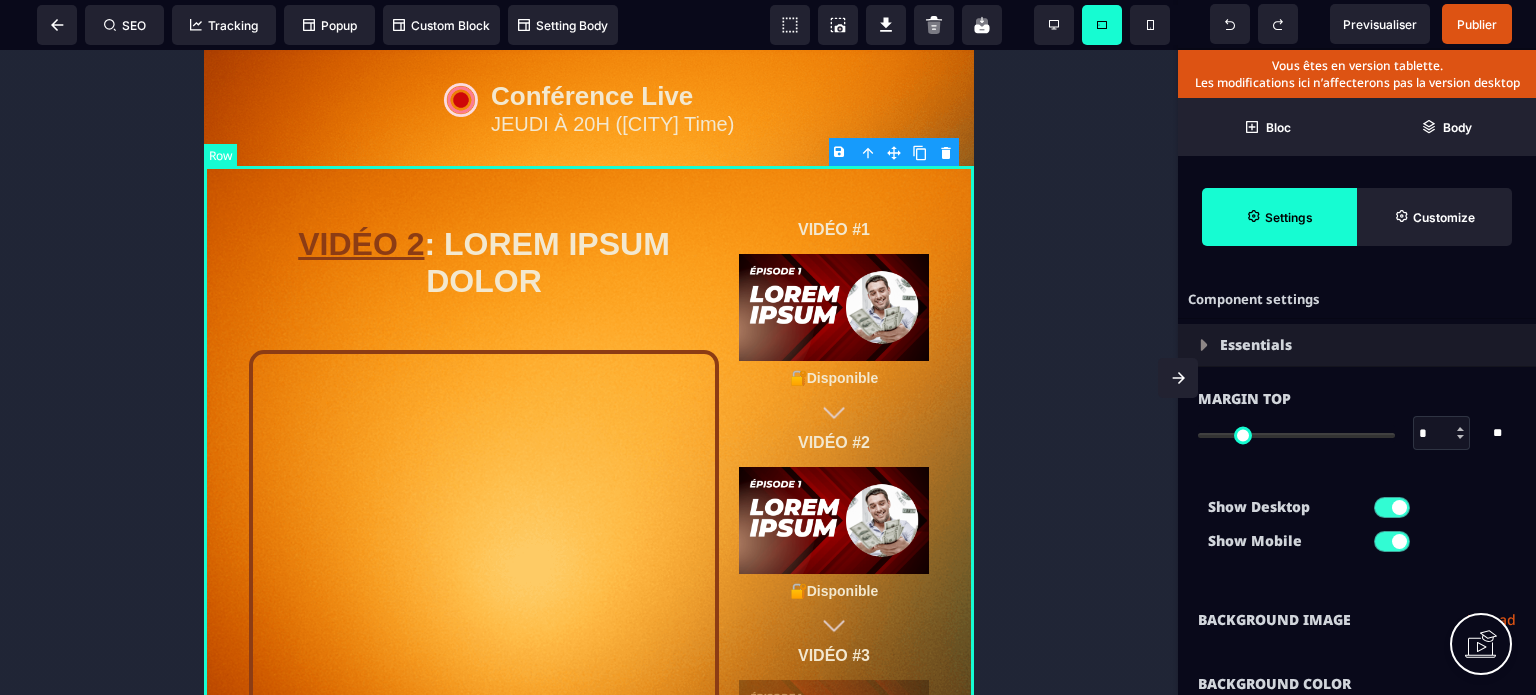 select on "**" 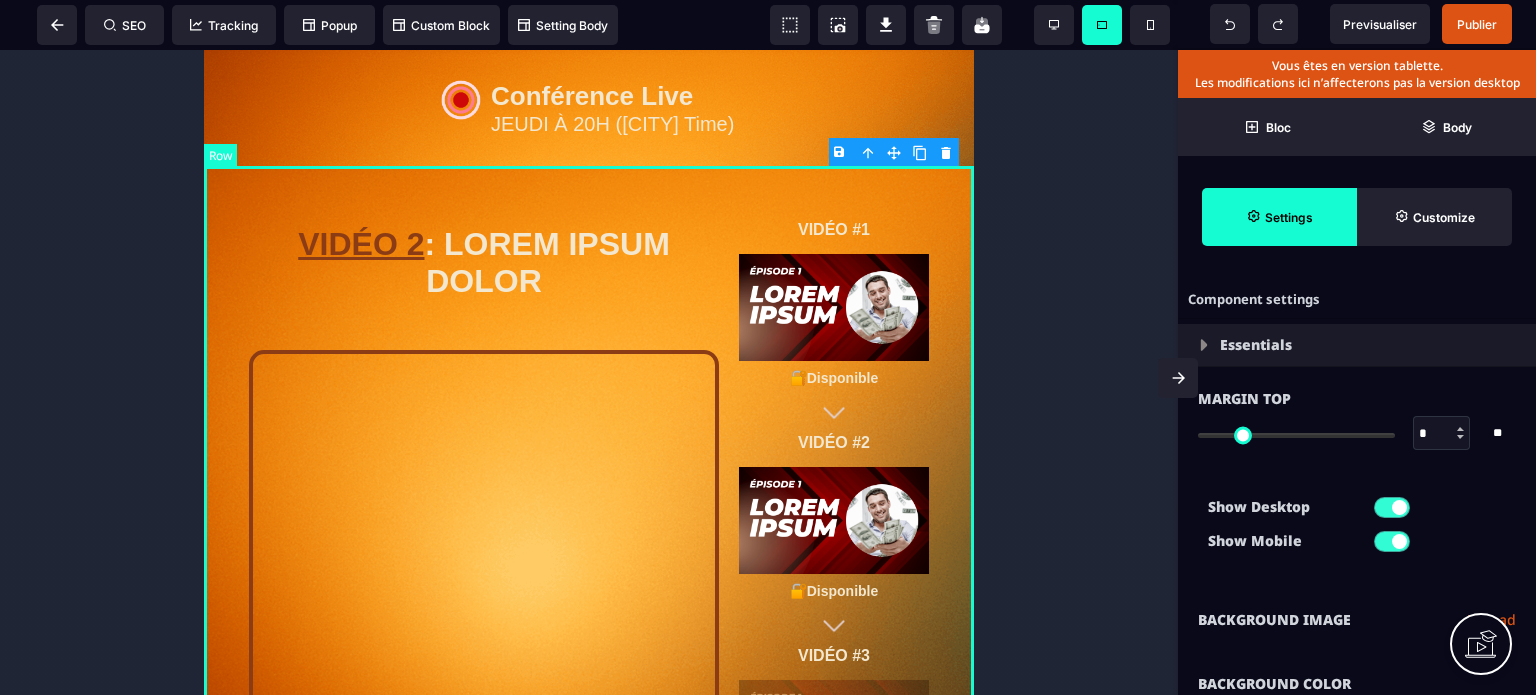 select on "**" 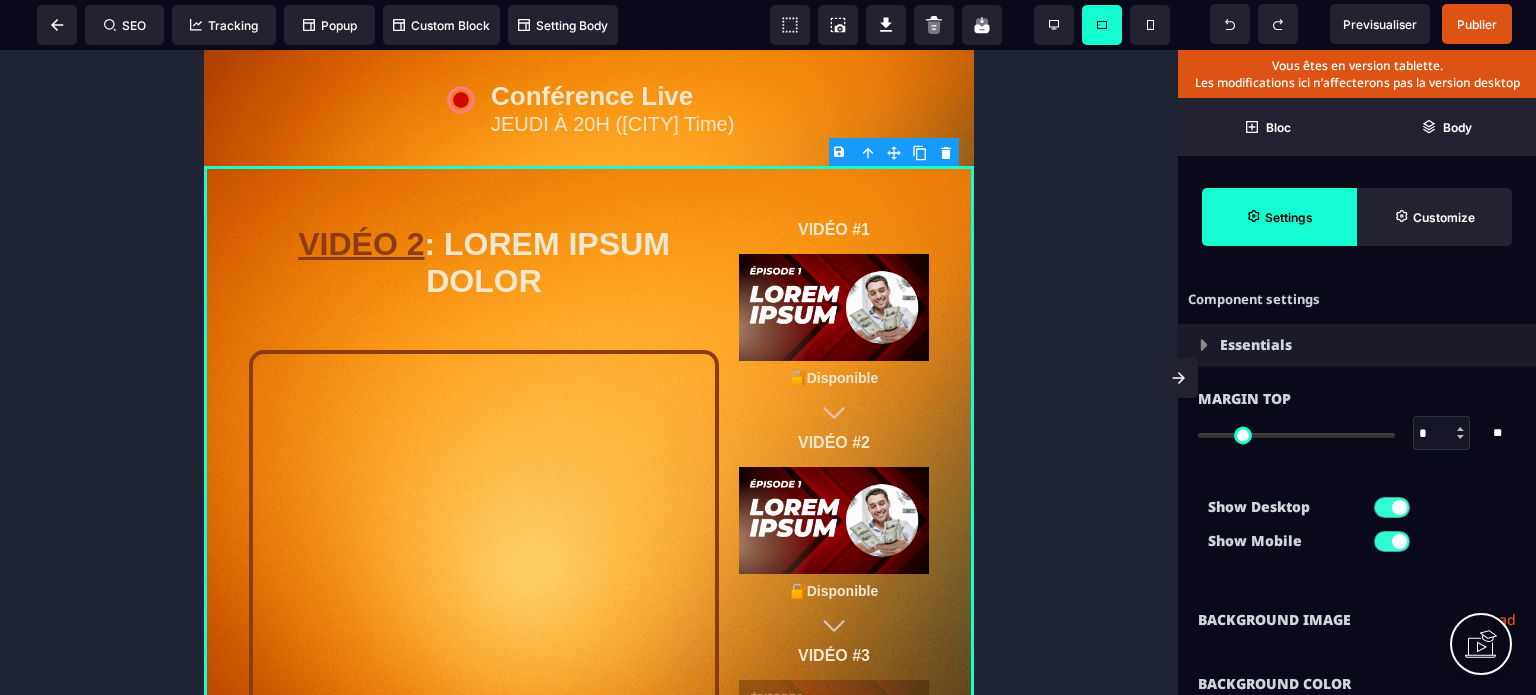 click on "Show Desktop
Show Mobile" at bounding box center (1357, 529) 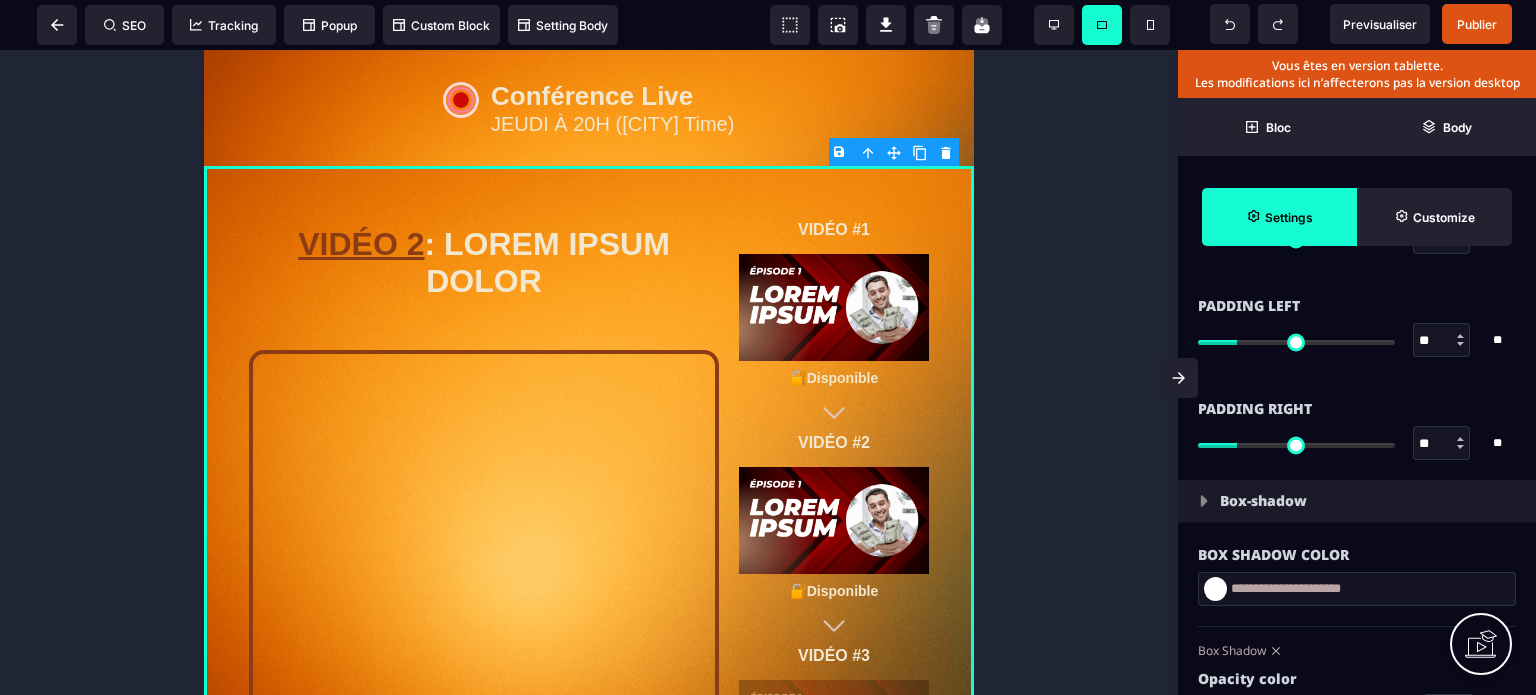 scroll, scrollTop: 1920, scrollLeft: 0, axis: vertical 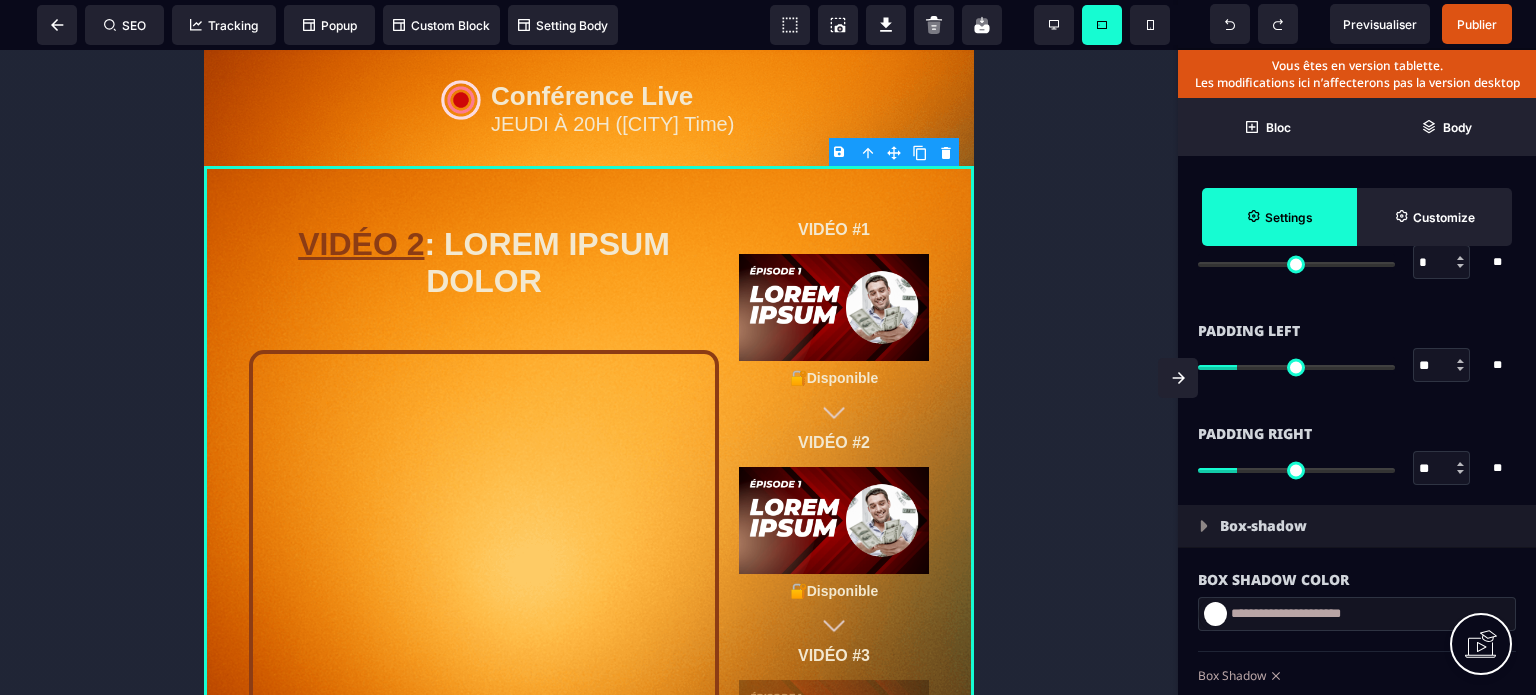 type on "*" 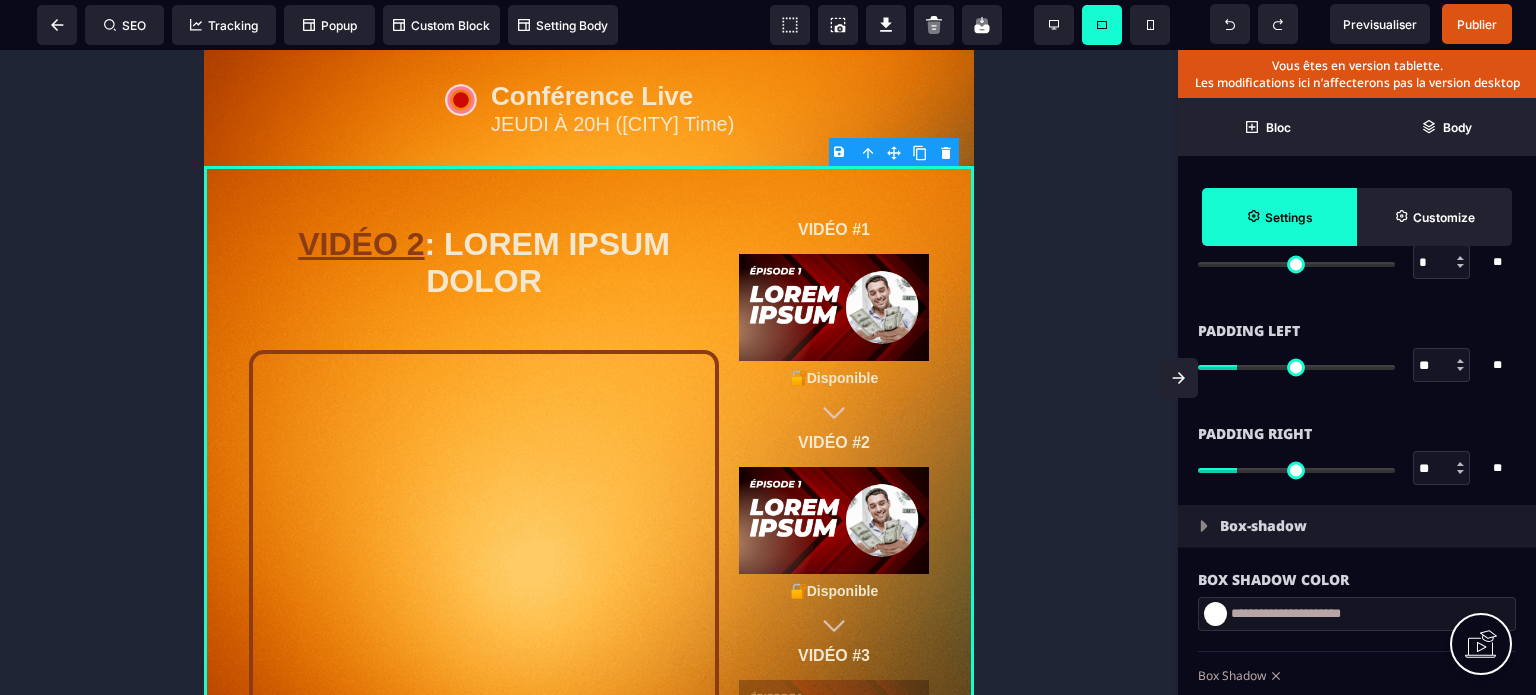 type on "*" 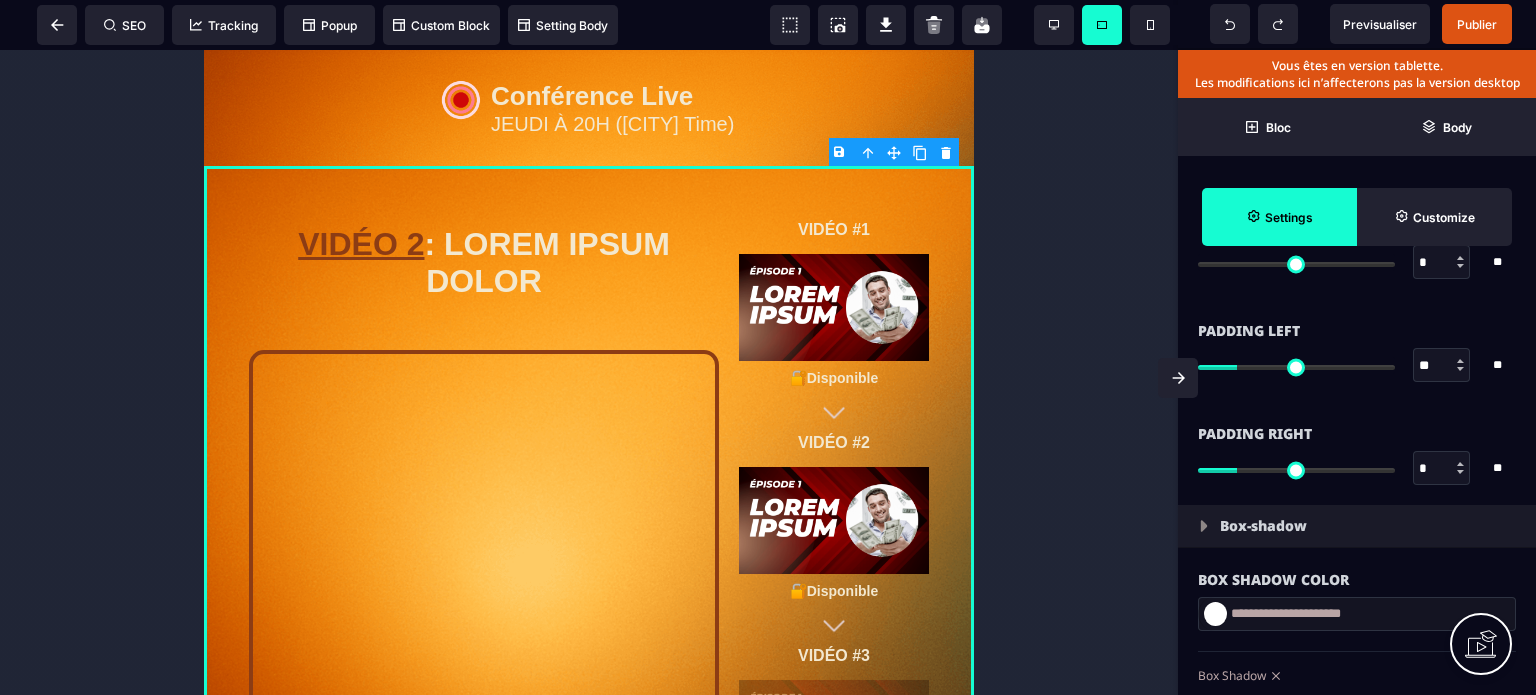 type on "*" 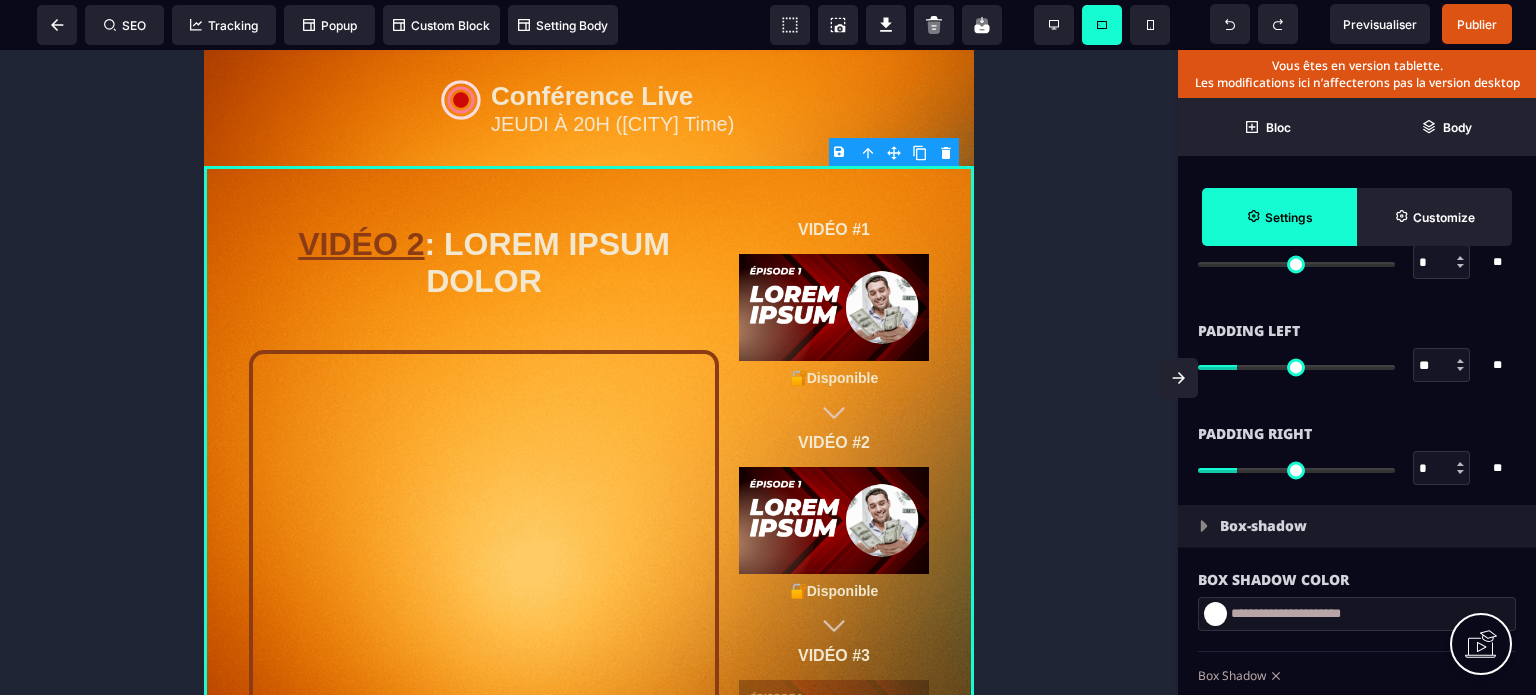 type on "*" 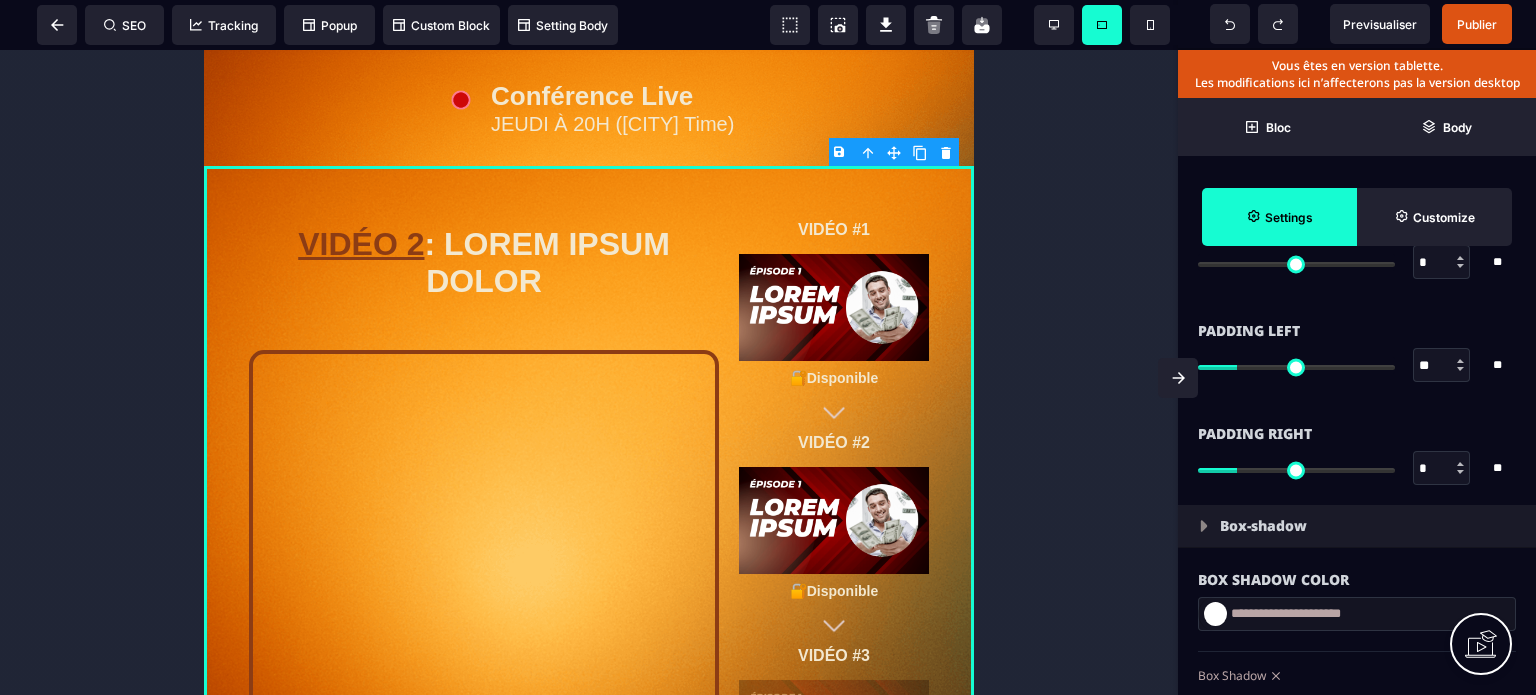 drag, startPoint x: 1238, startPoint y: 464, endPoint x: 1046, endPoint y: 499, distance: 195.16403 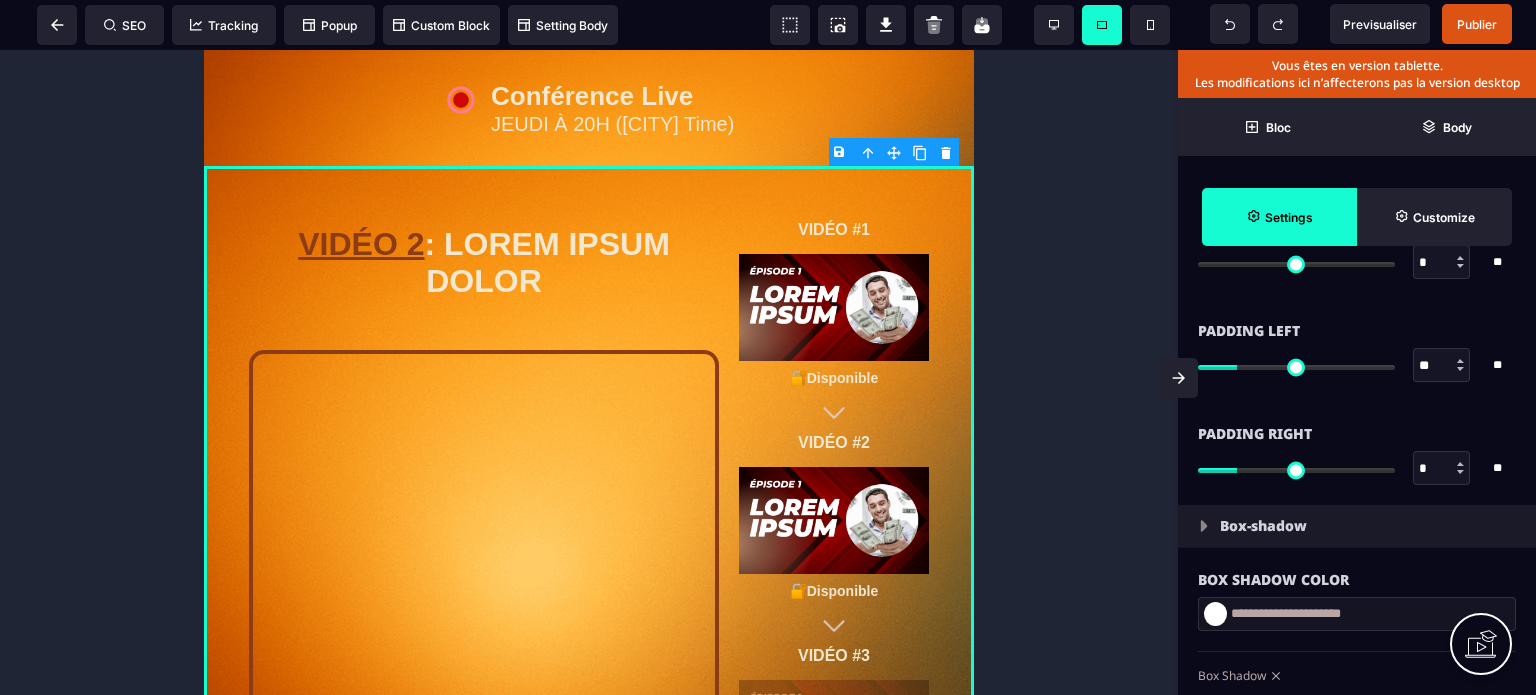 type on "*" 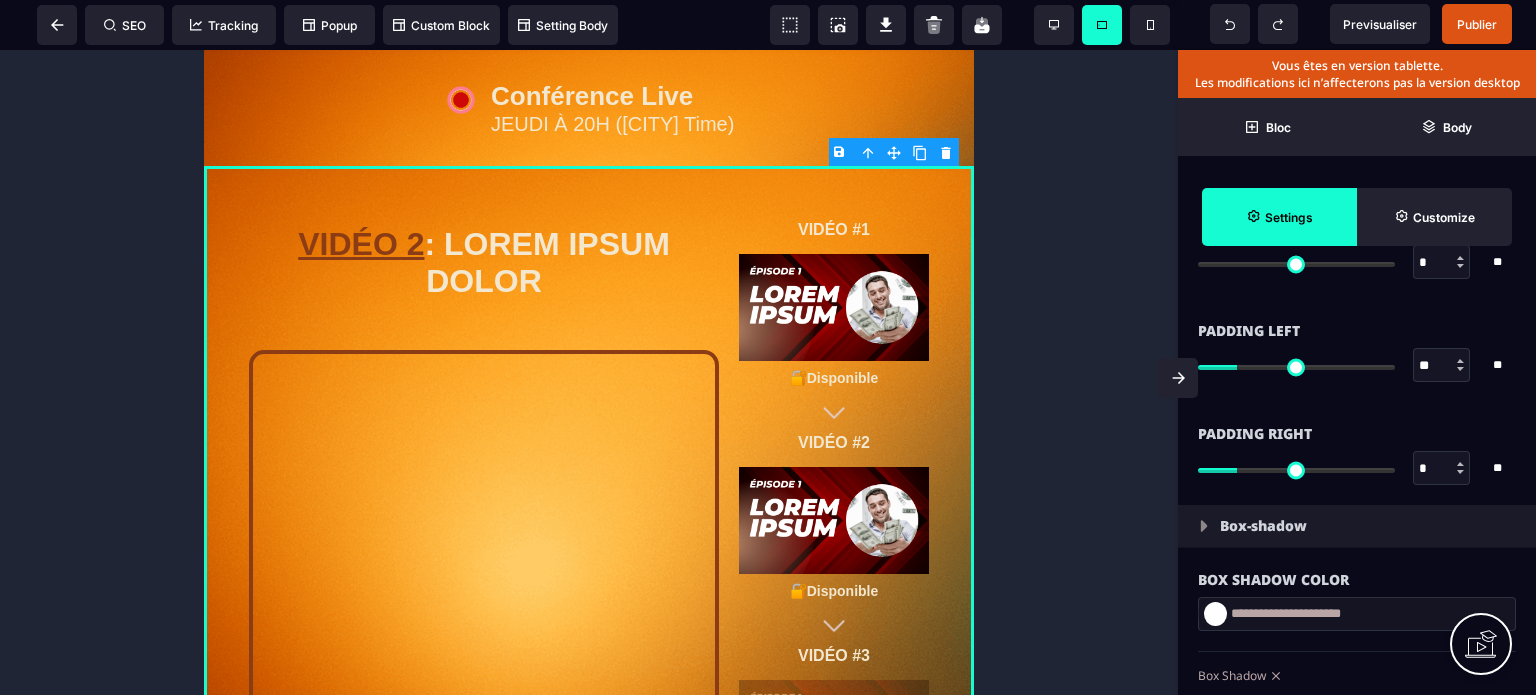 click at bounding box center (1296, 470) 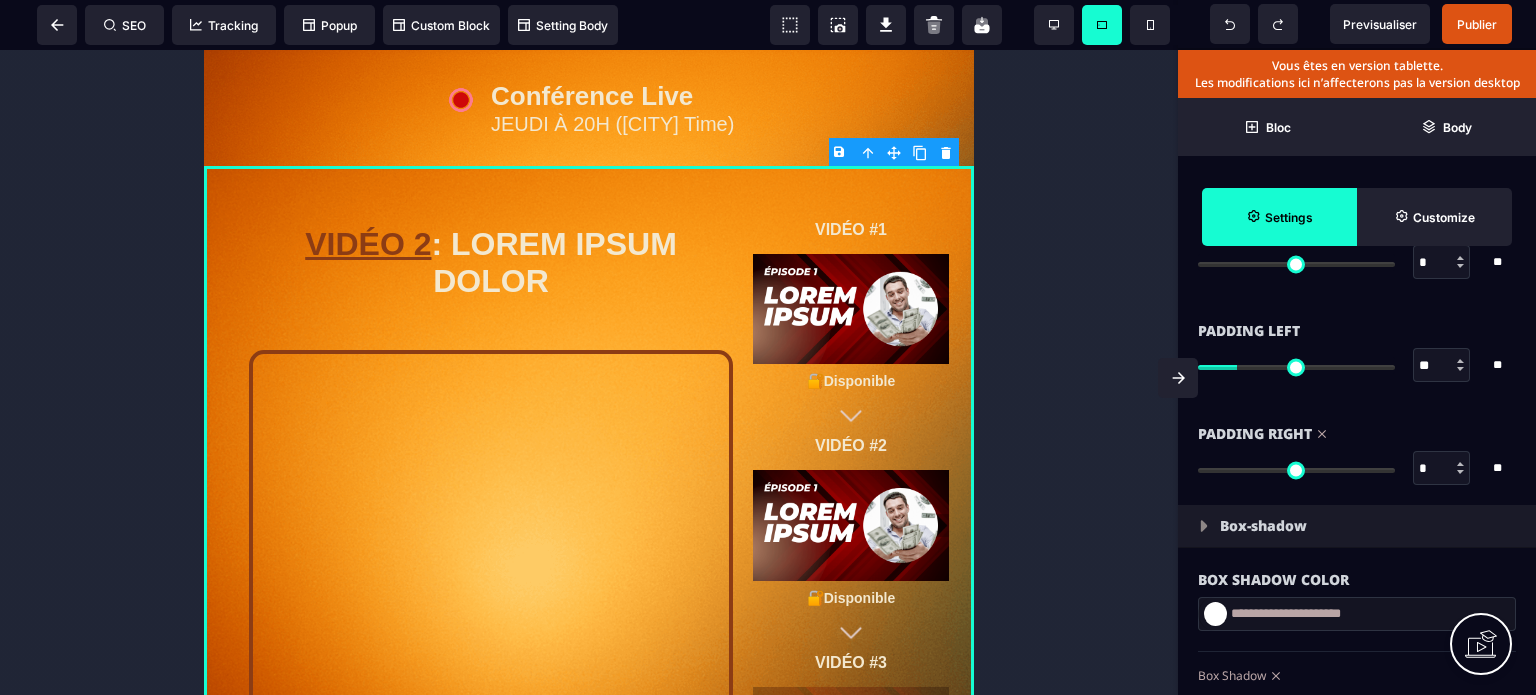 type on "*" 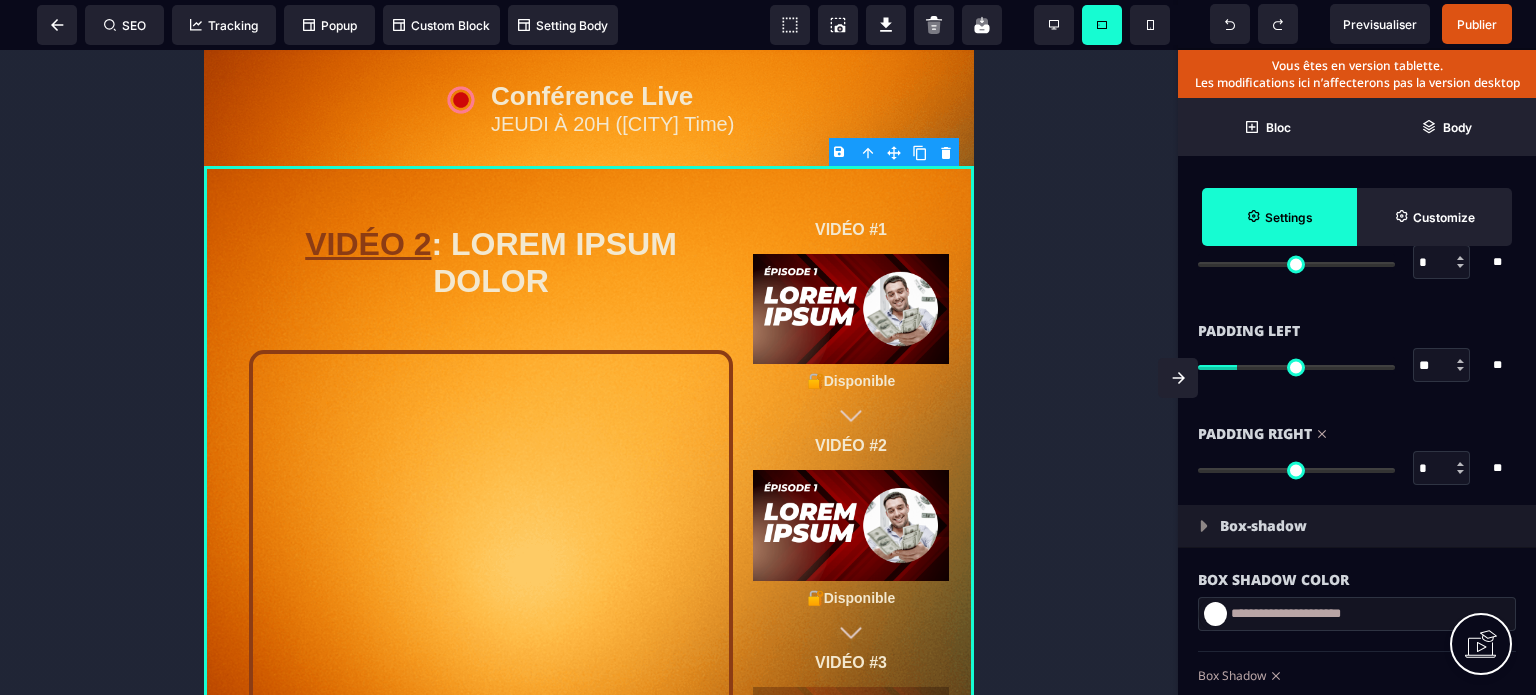 type on "*" 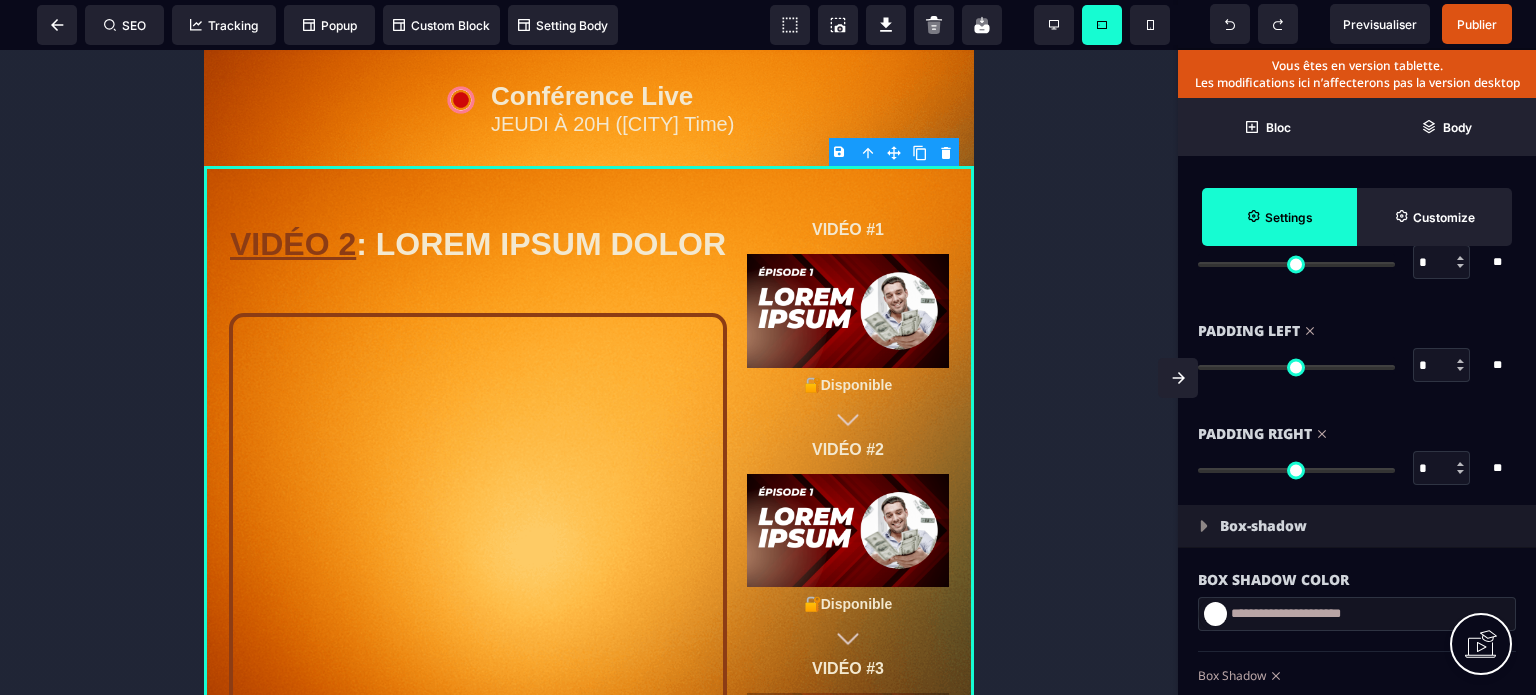 drag, startPoint x: 1243, startPoint y: 361, endPoint x: 881, endPoint y: 412, distance: 365.5749 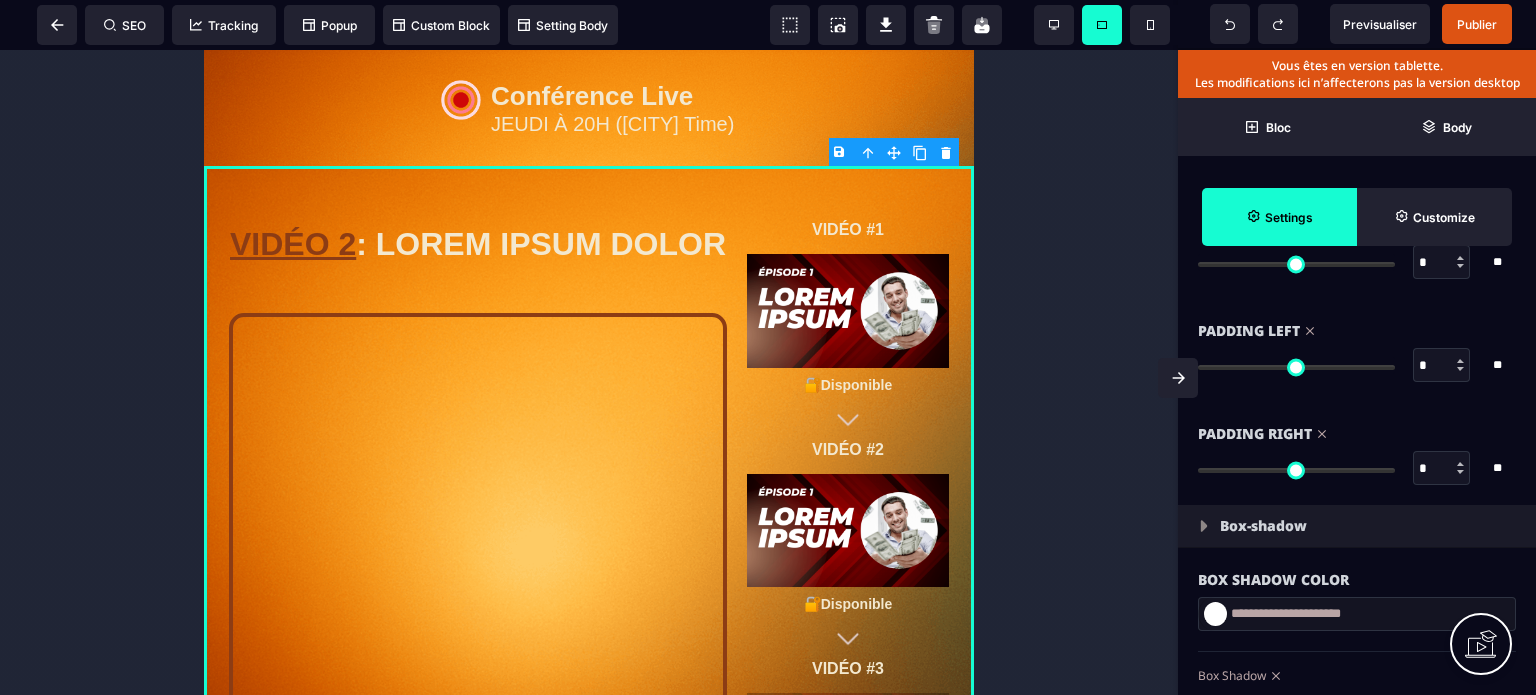type on "*" 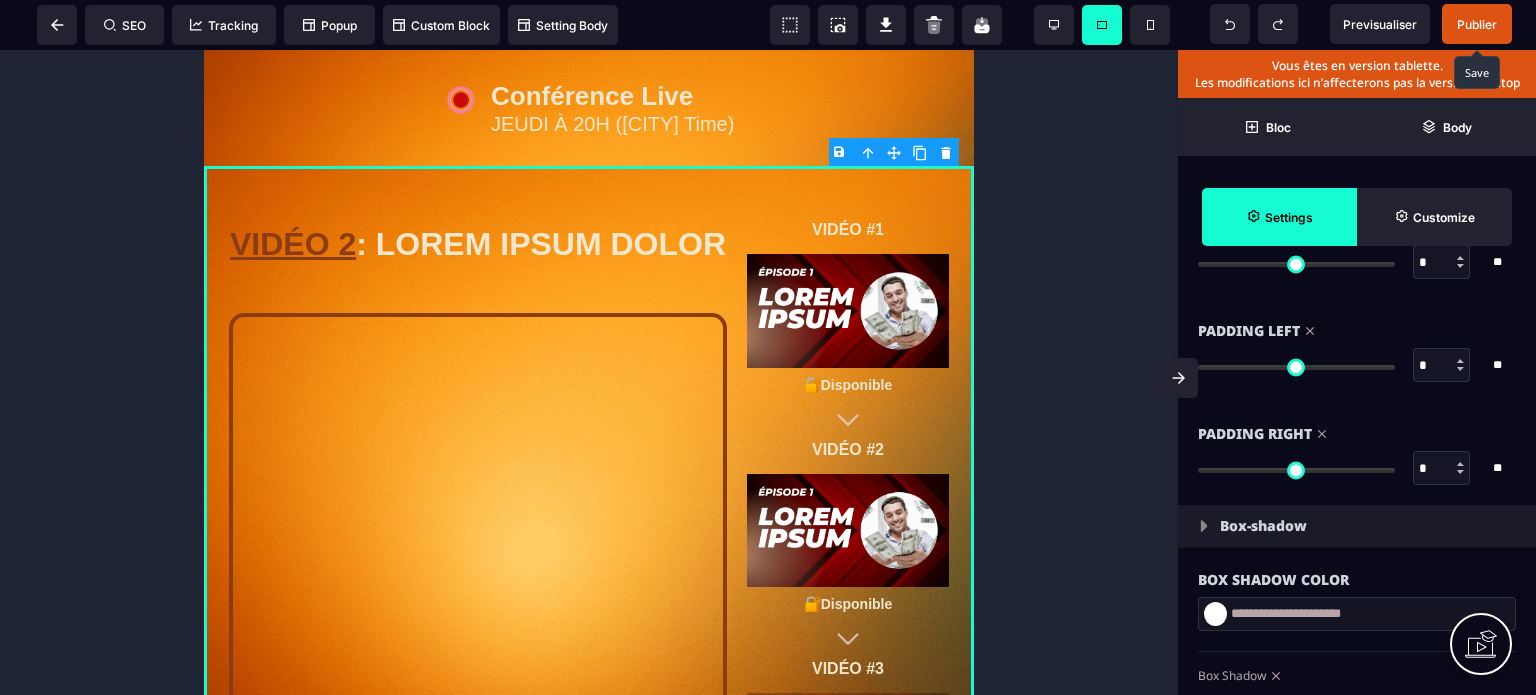 click on "Publier" at bounding box center [1477, 24] 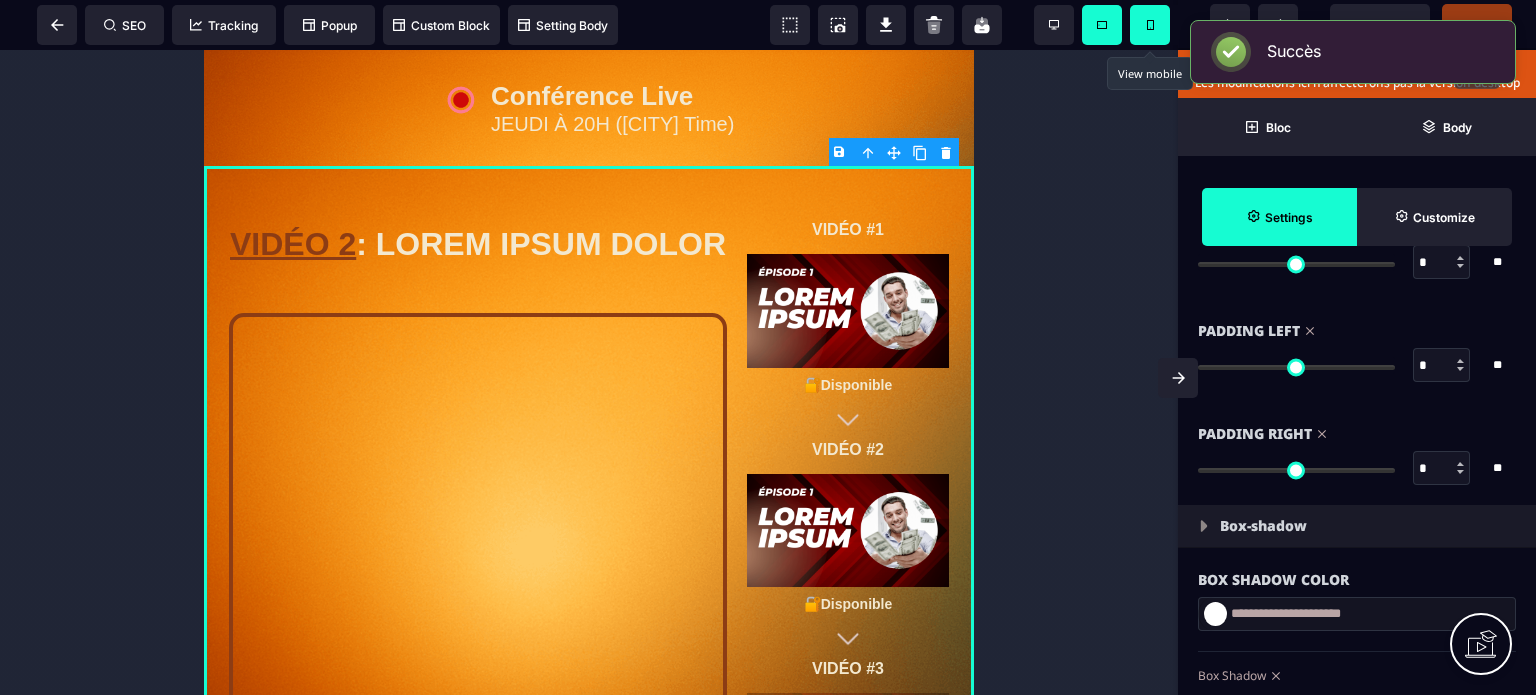 click at bounding box center [1150, 25] 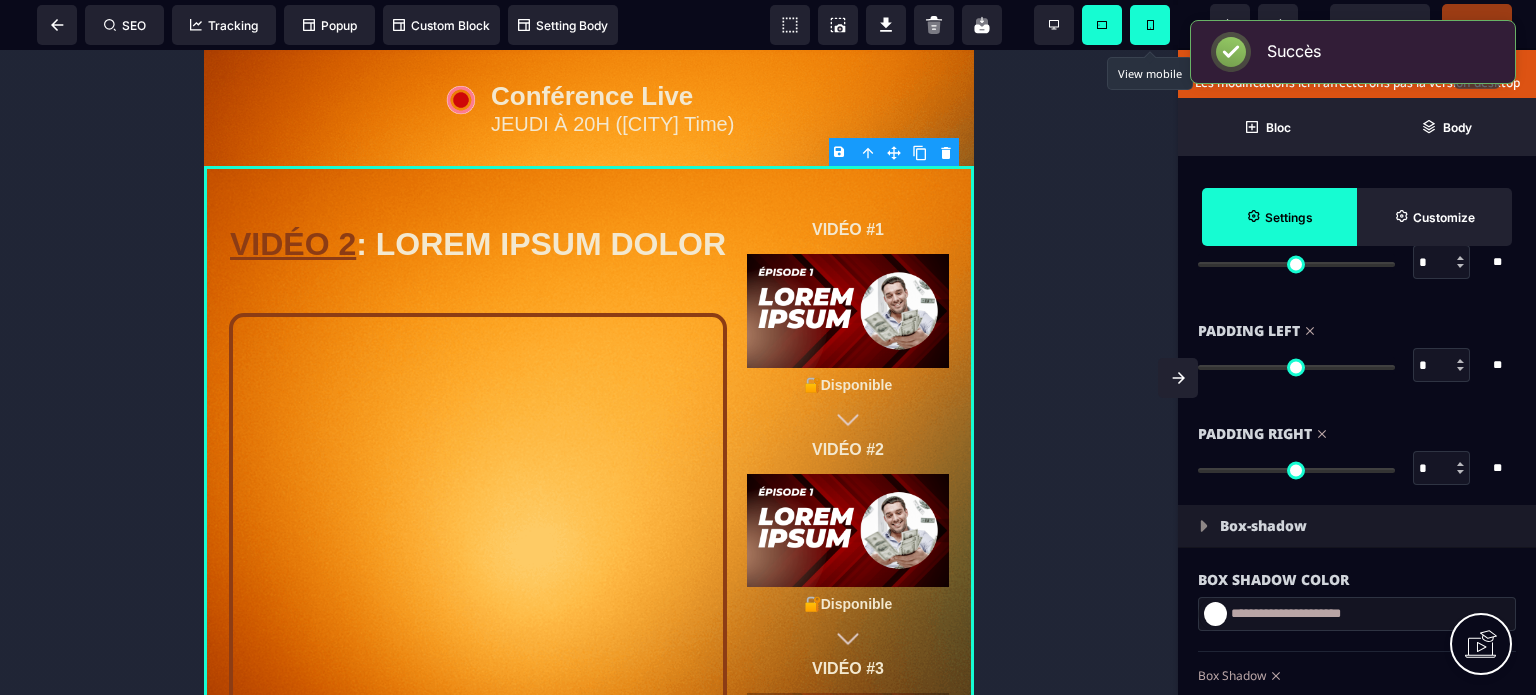 select 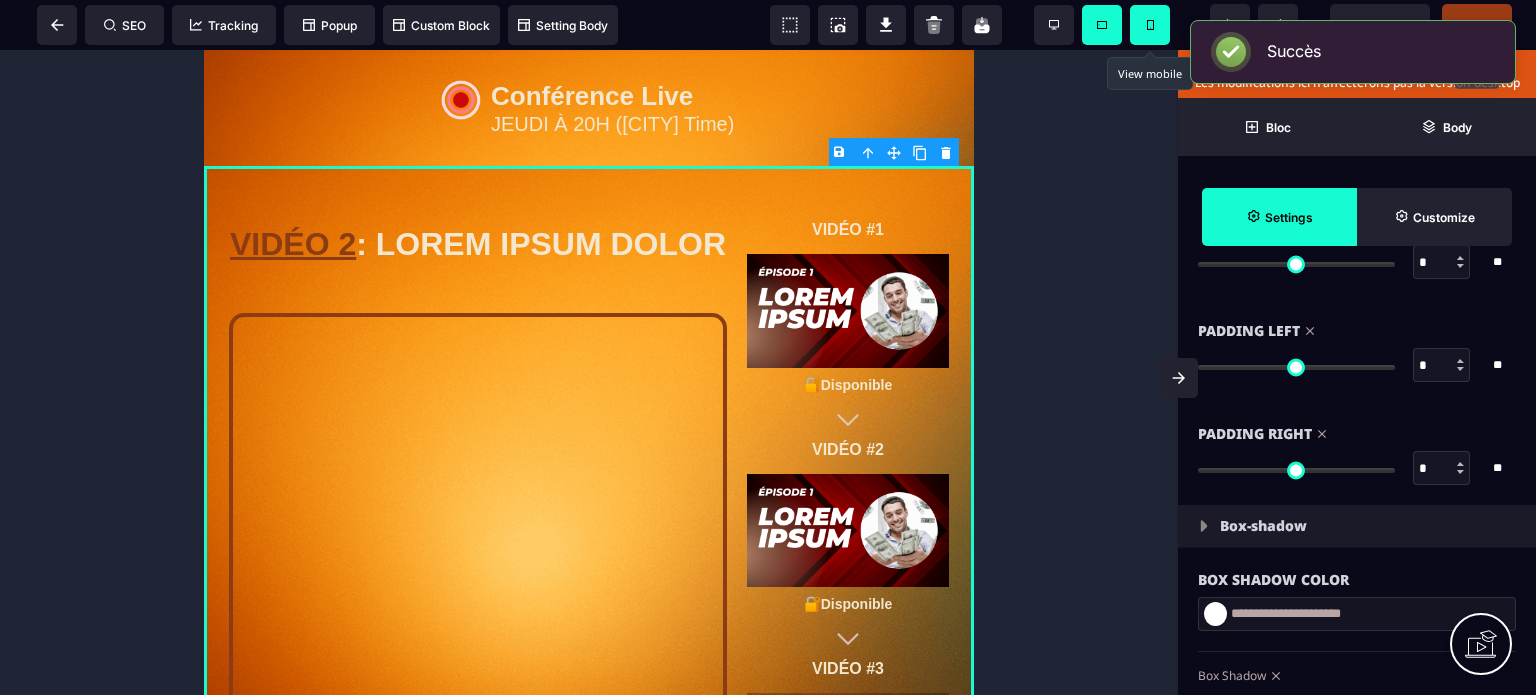 select 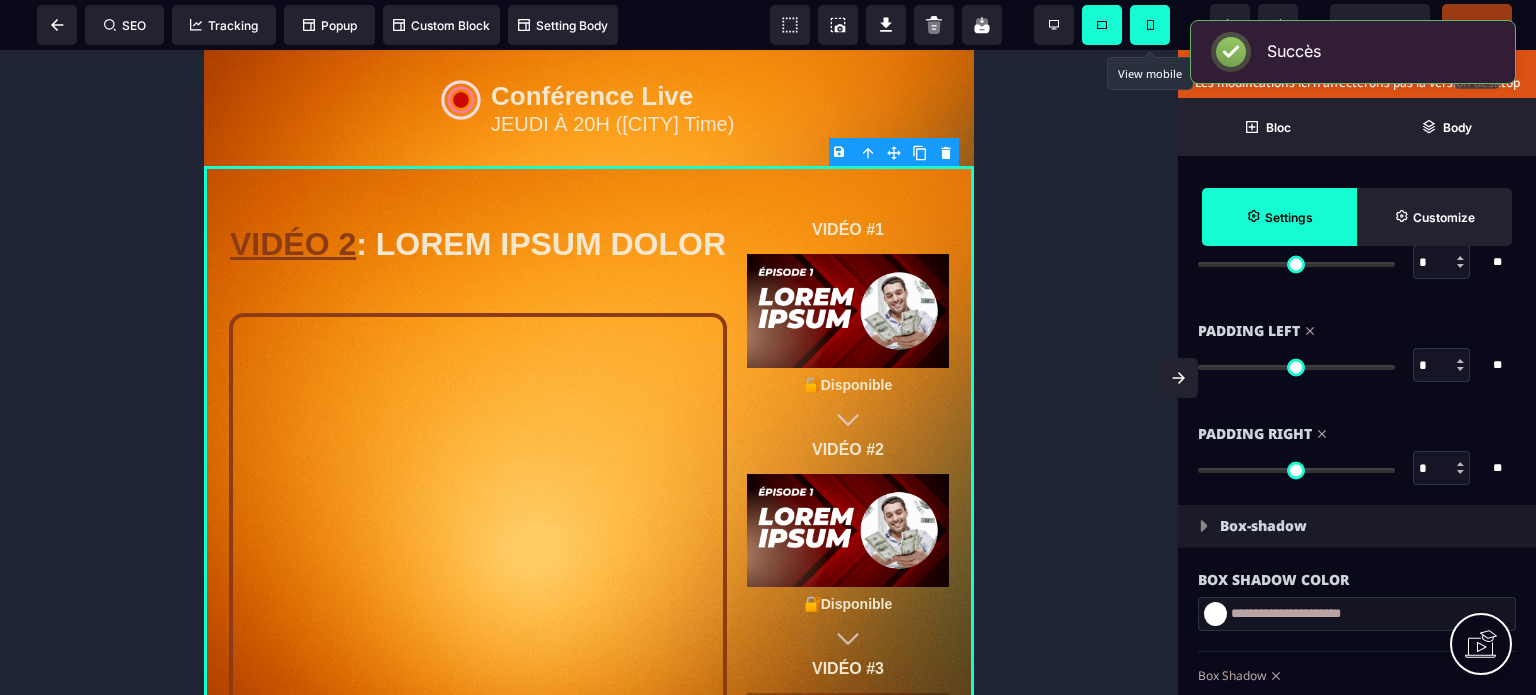 select on "**" 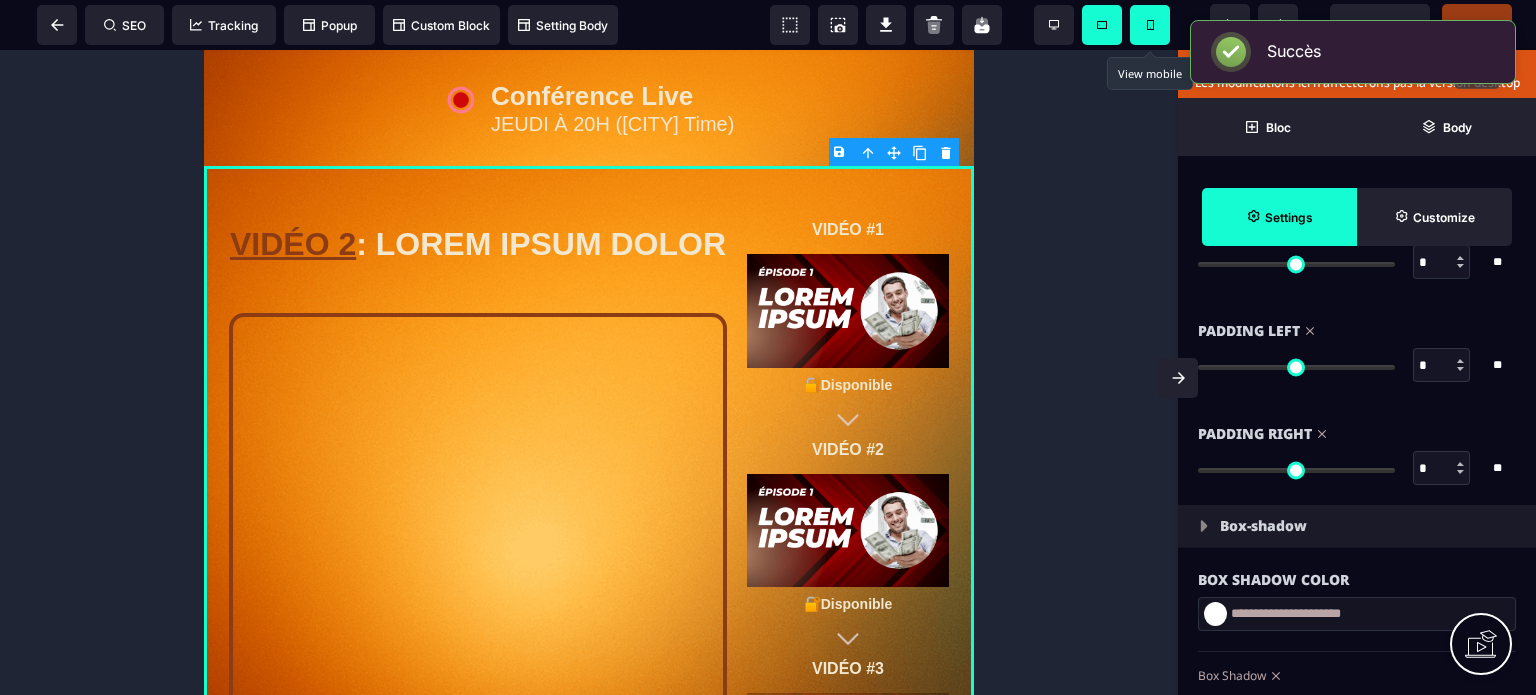 select on "**" 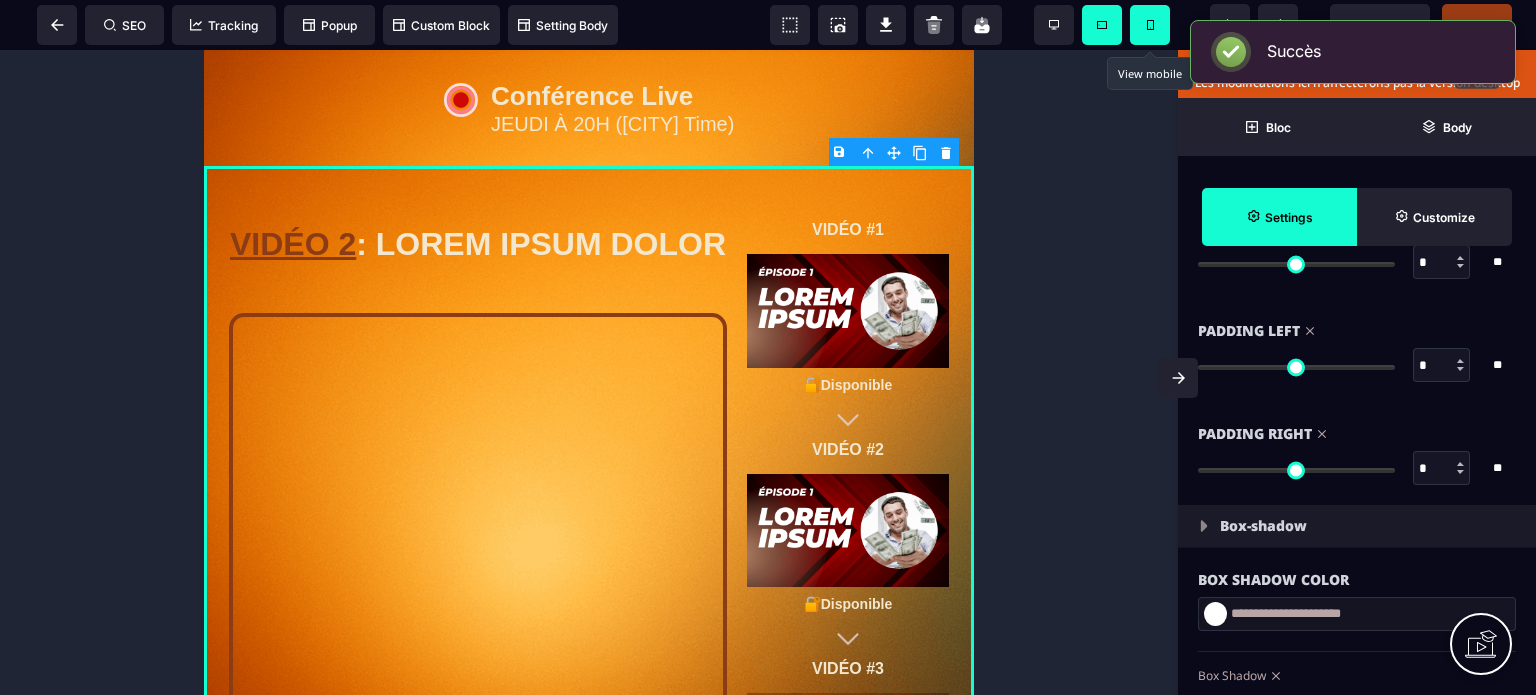 select on "*" 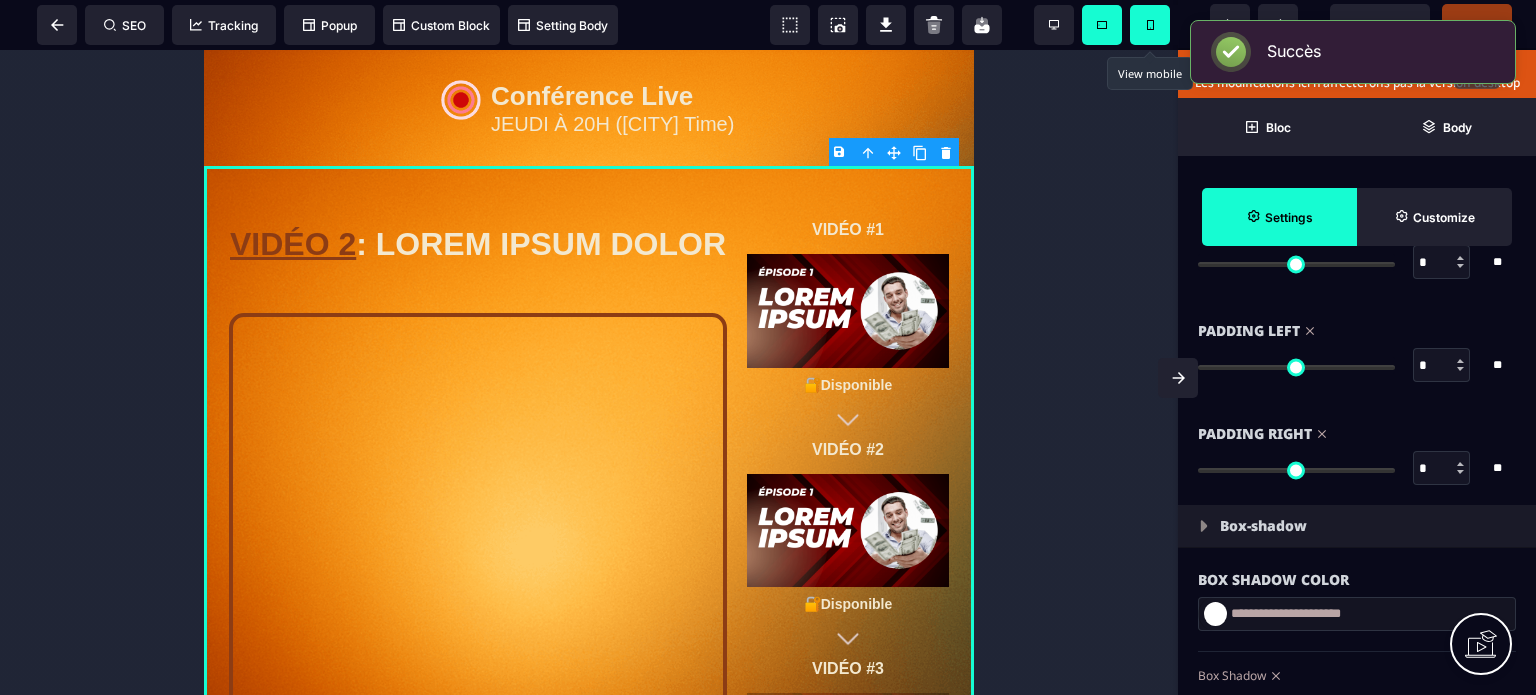 select on "**" 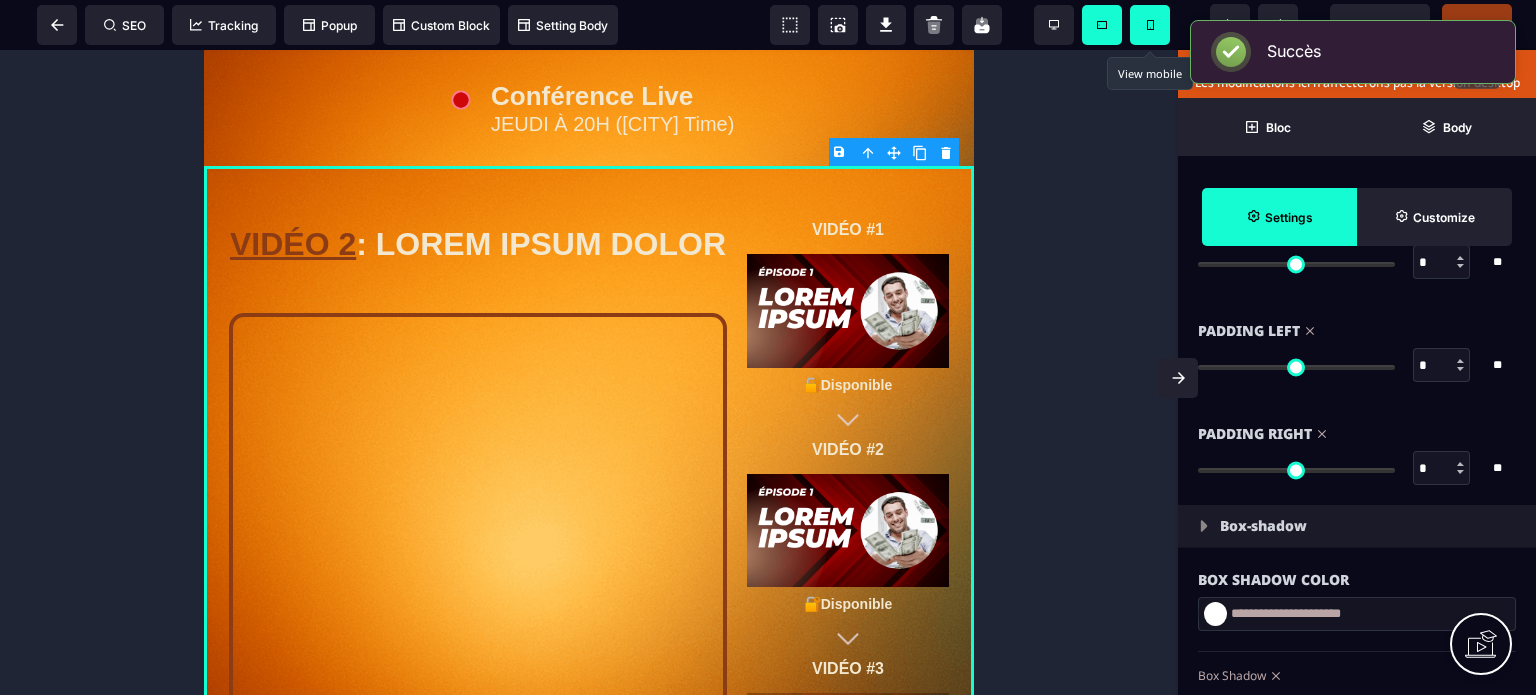 select on "**" 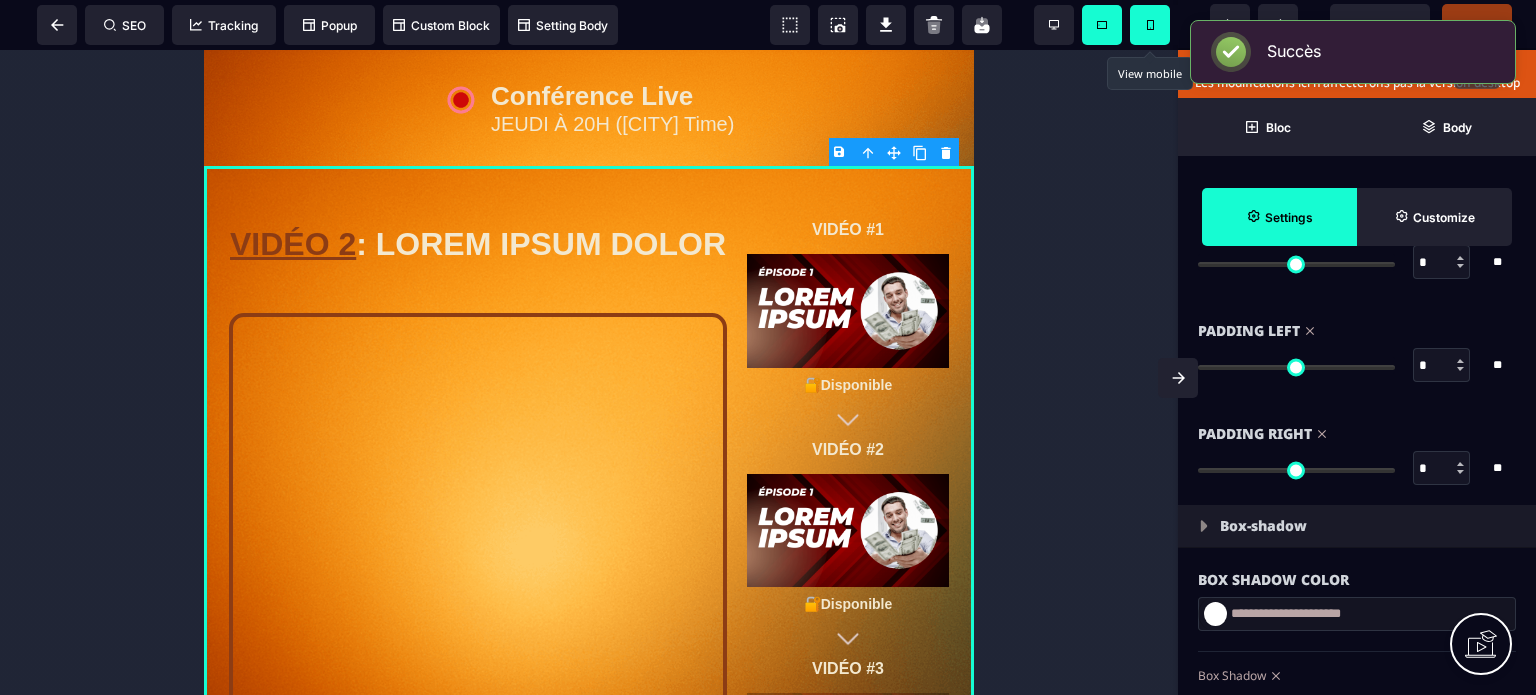 select on "**" 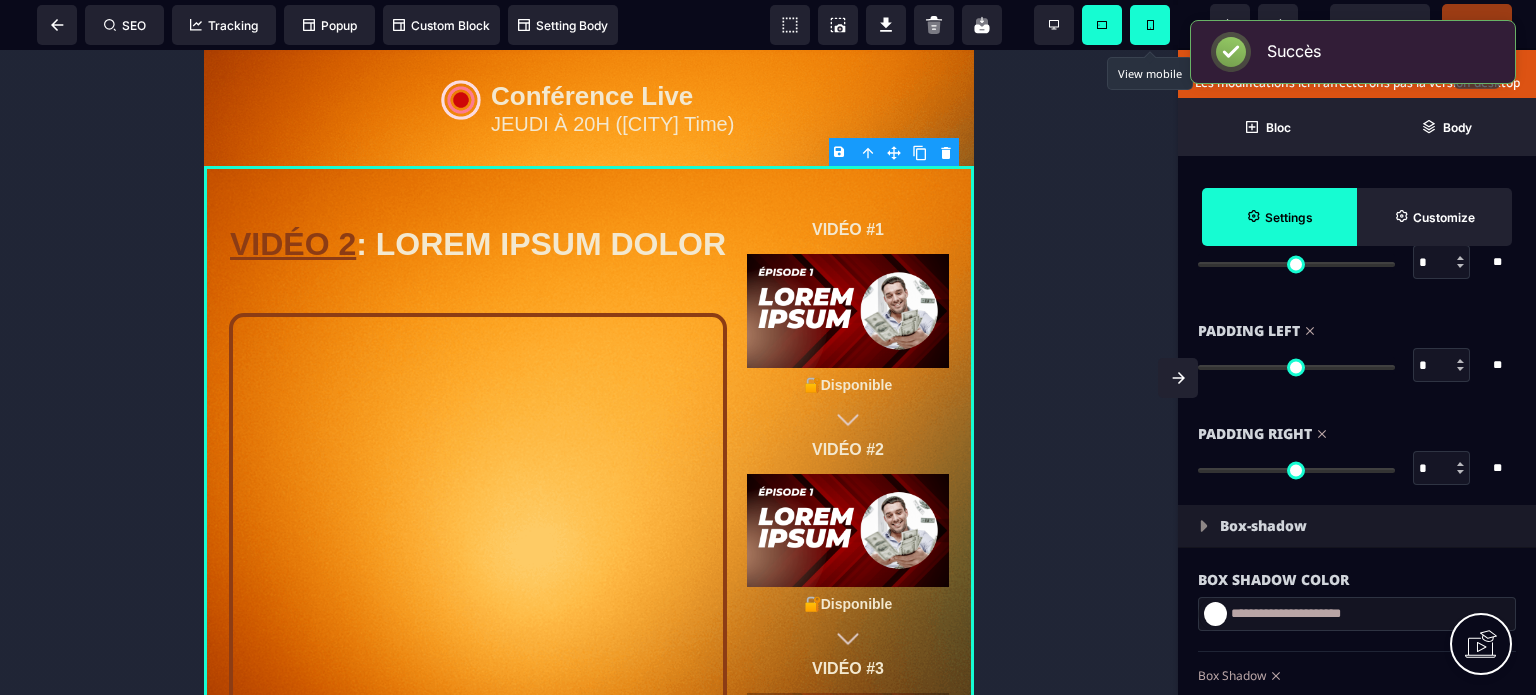 select on "**" 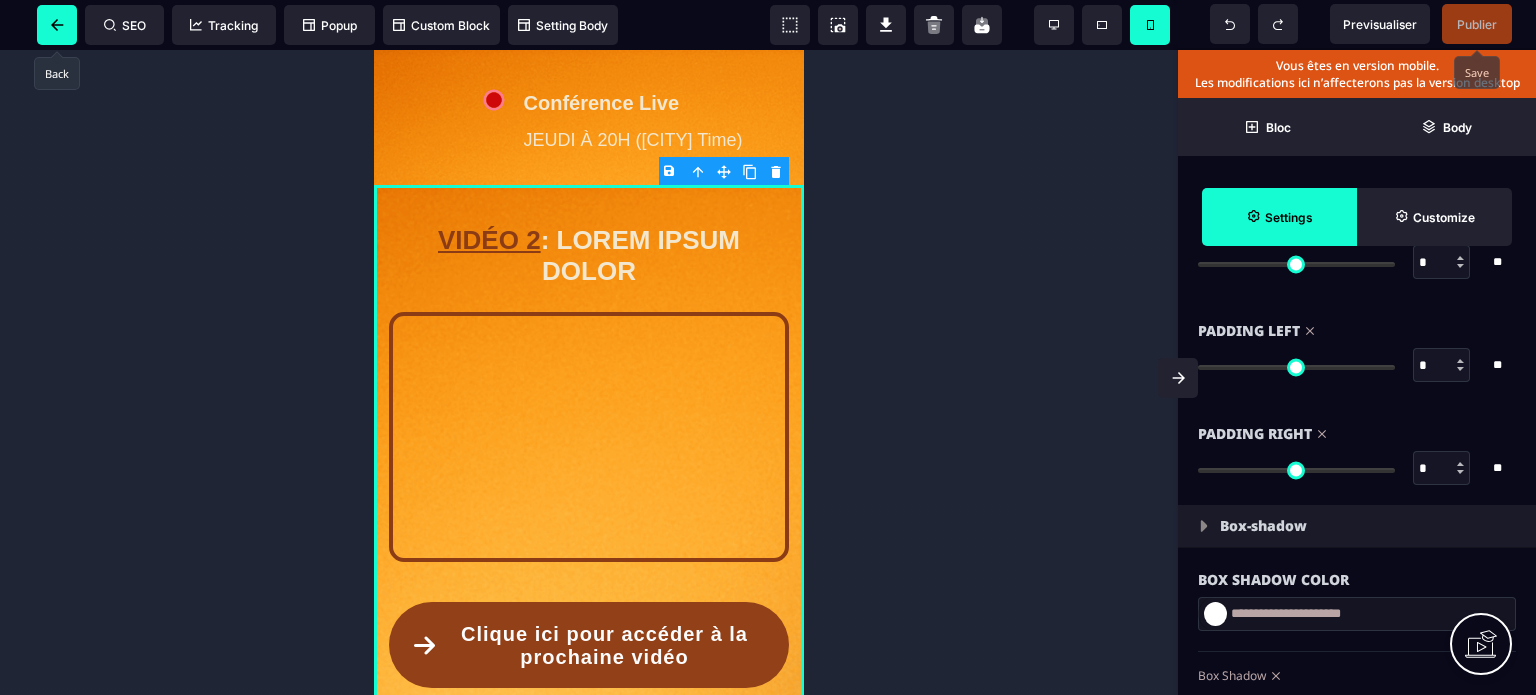 click 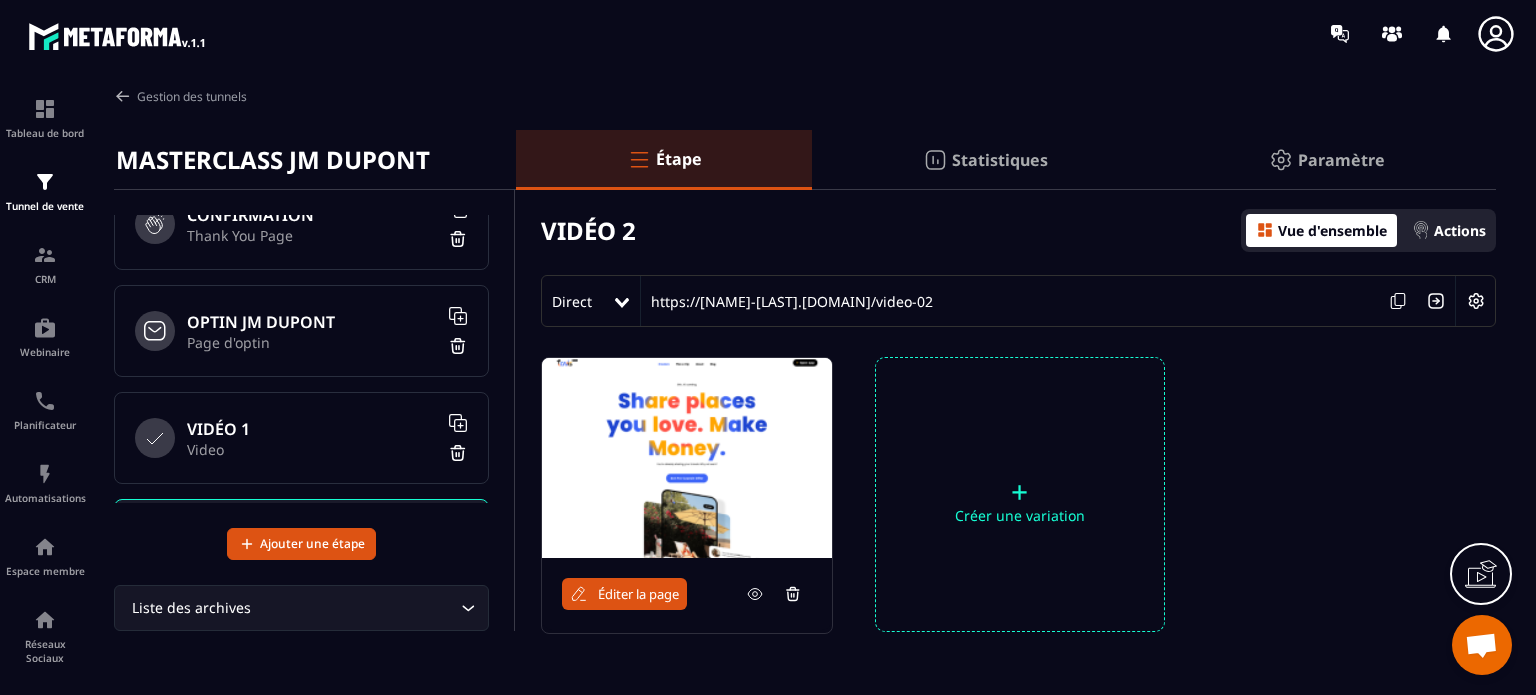 scroll, scrollTop: 0, scrollLeft: 0, axis: both 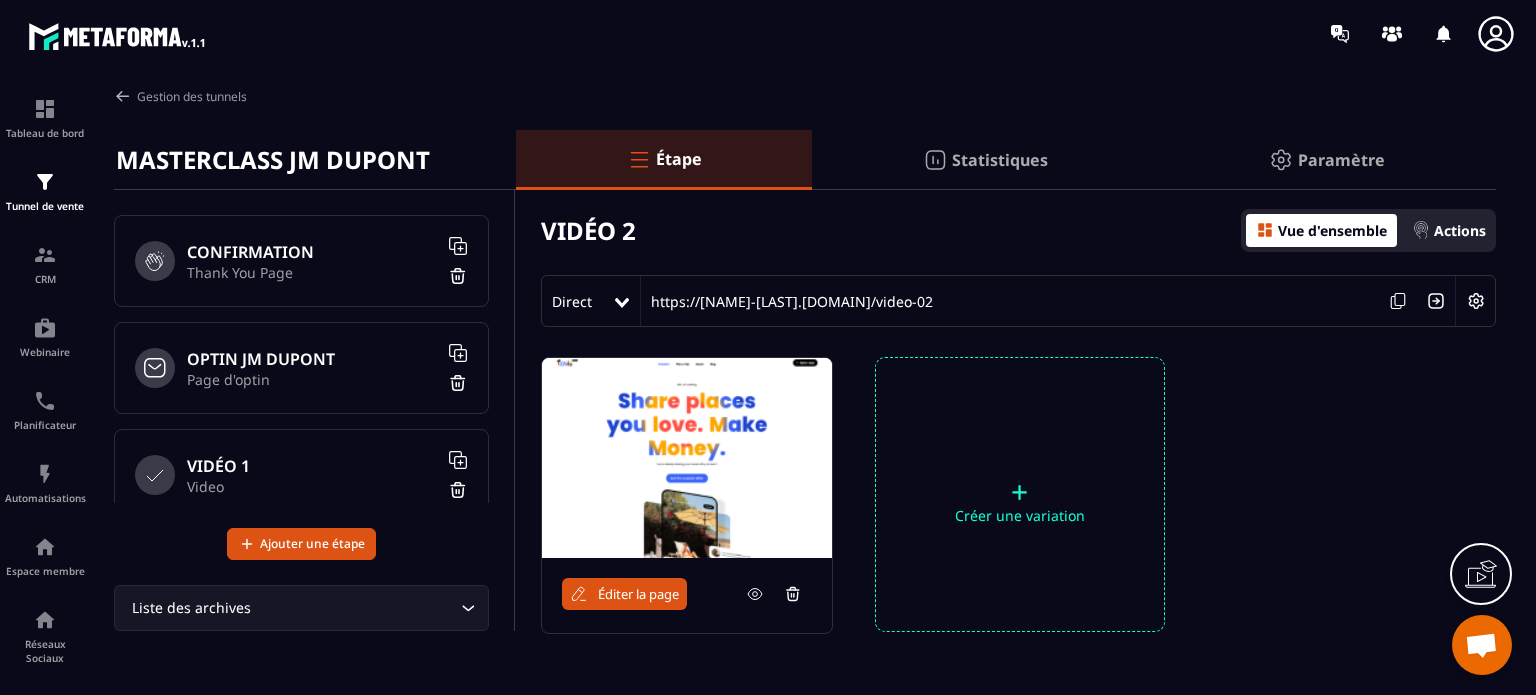 type 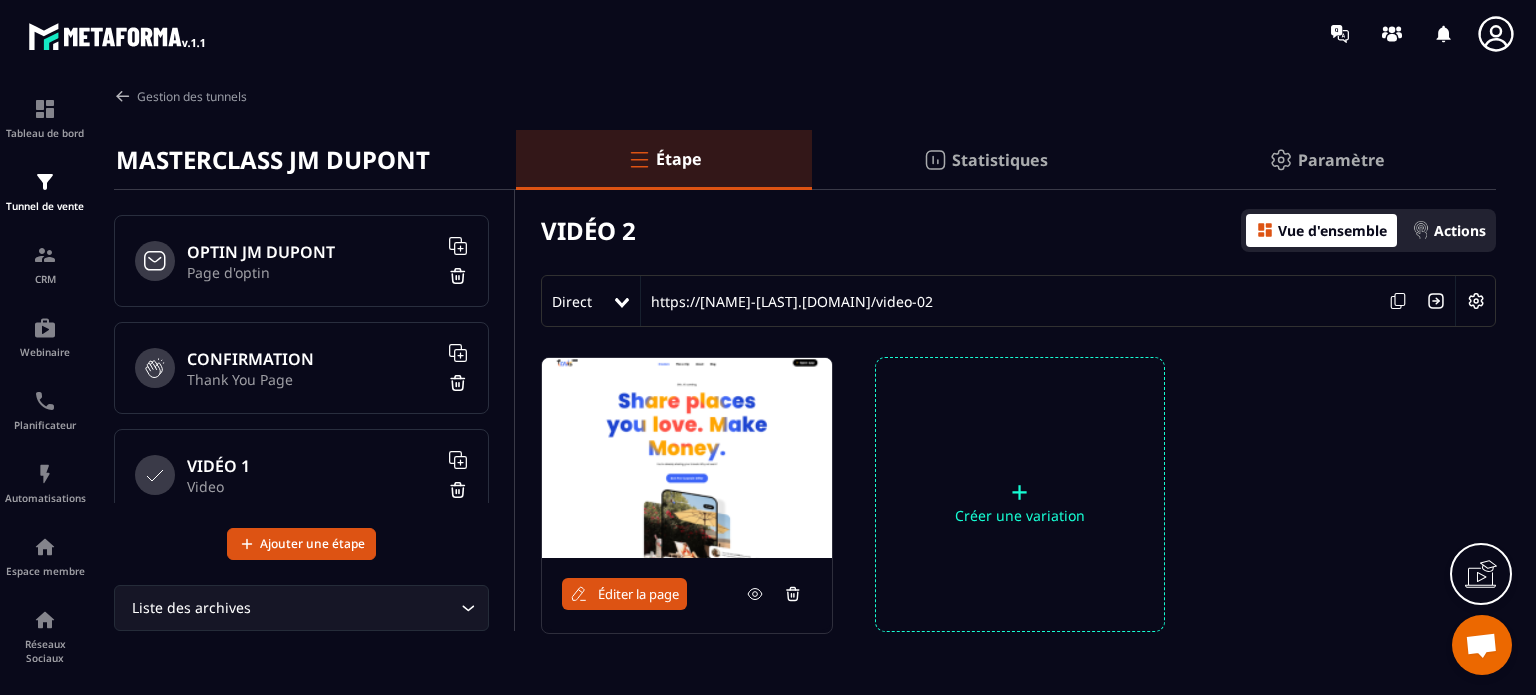 click on "Page d'optin" at bounding box center [312, 272] 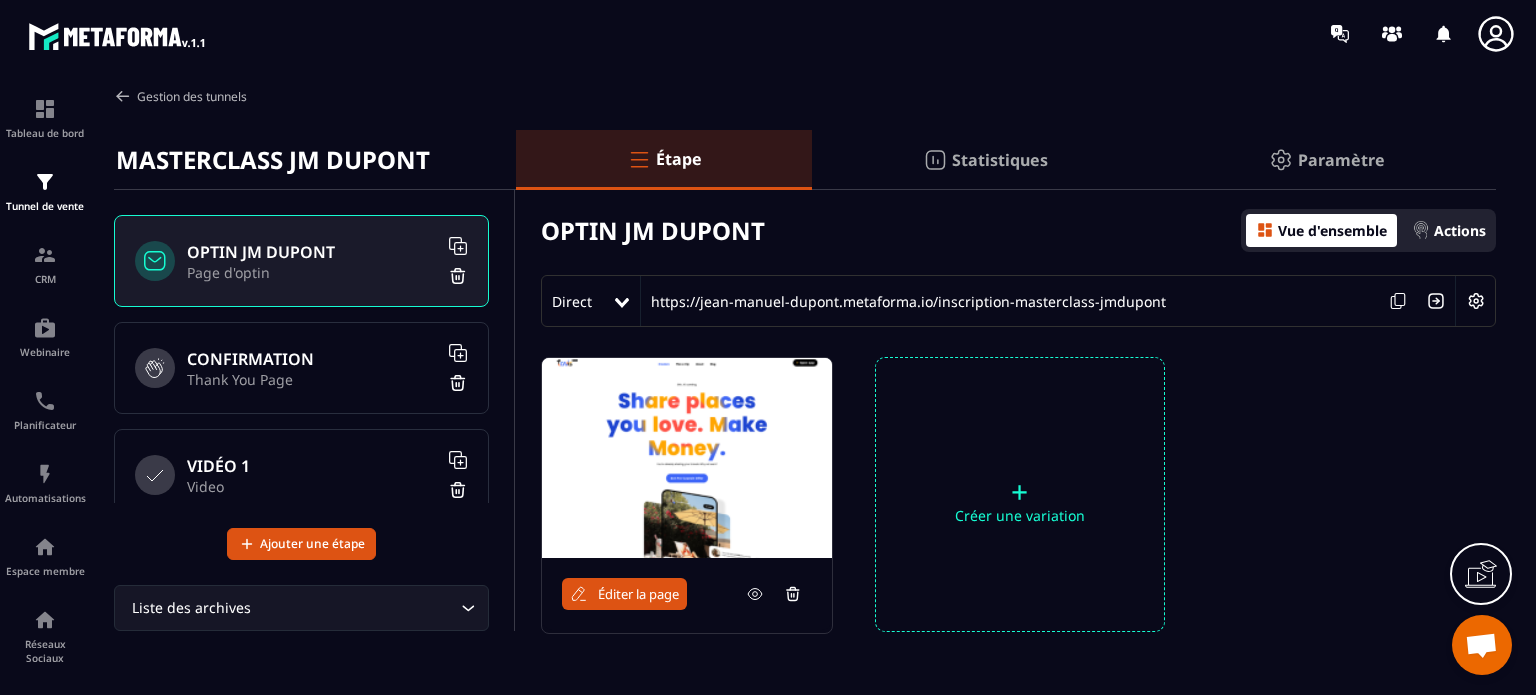 click on "Gestion des tunnels" at bounding box center [180, 96] 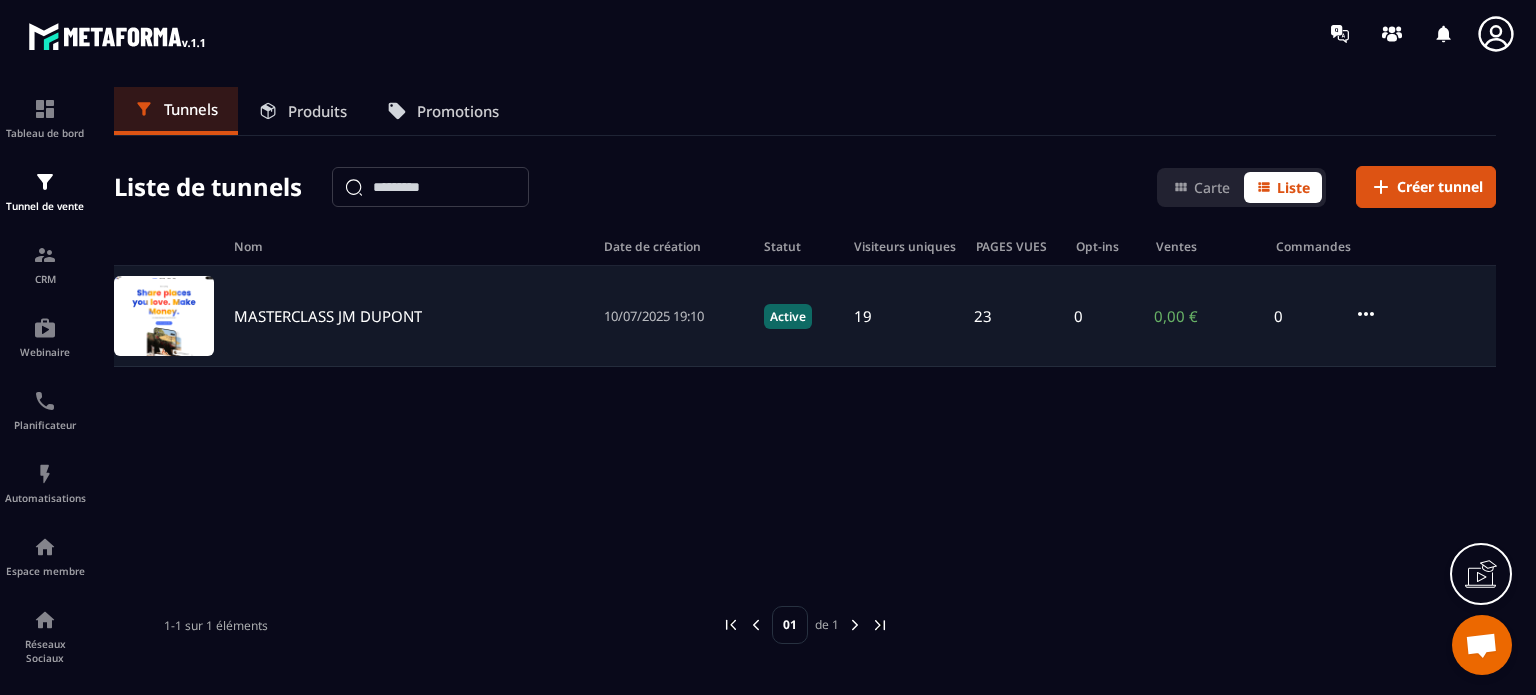 click on "MASTERCLASS JM DUPONT" at bounding box center (328, 316) 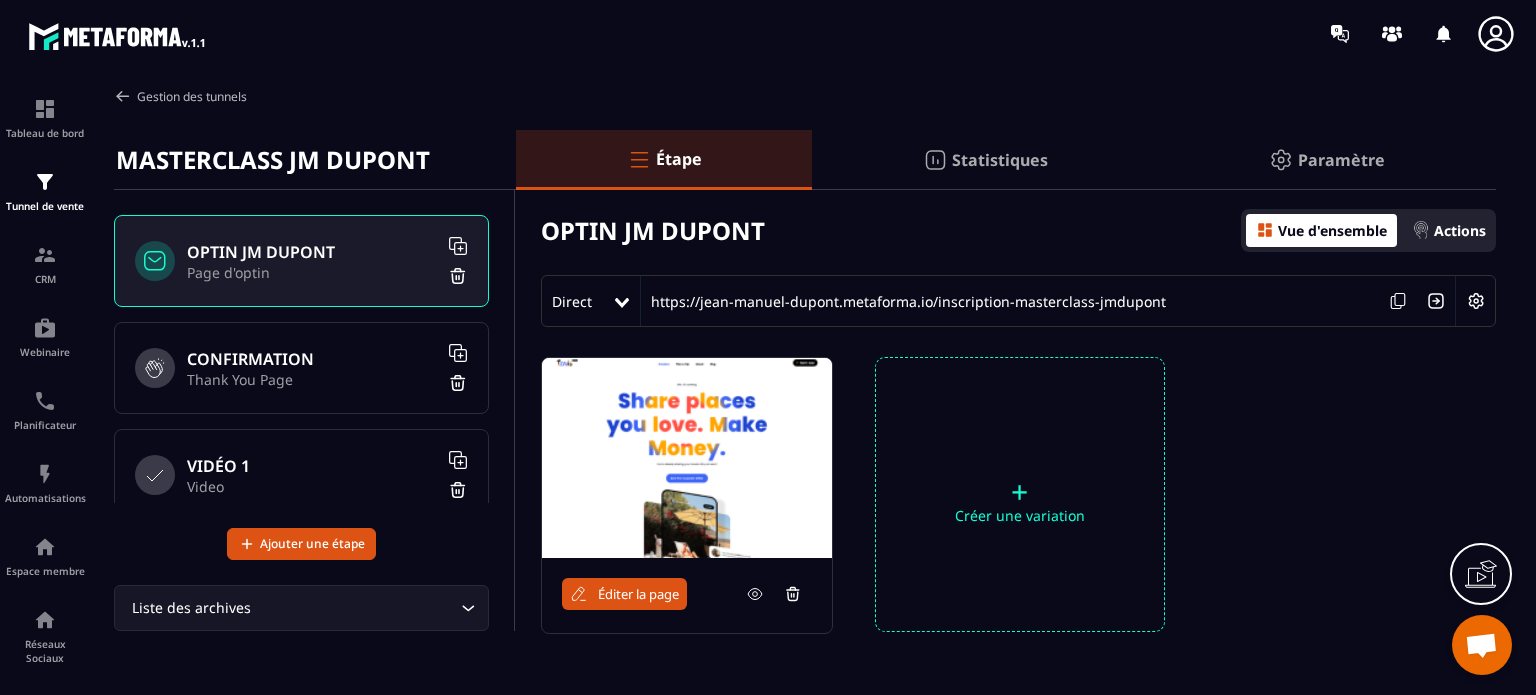 click on "Gestion des tunnels" at bounding box center (180, 96) 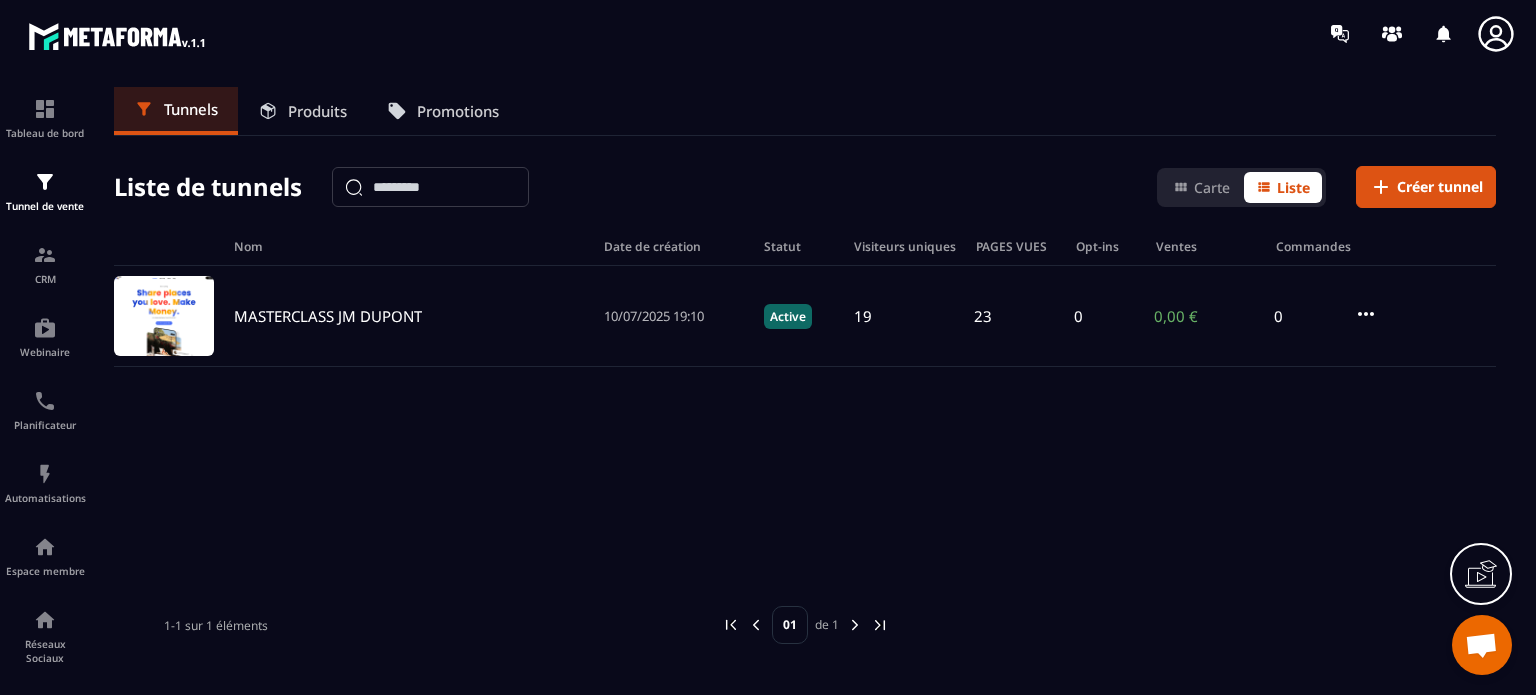 click on "Produits" at bounding box center (317, 111) 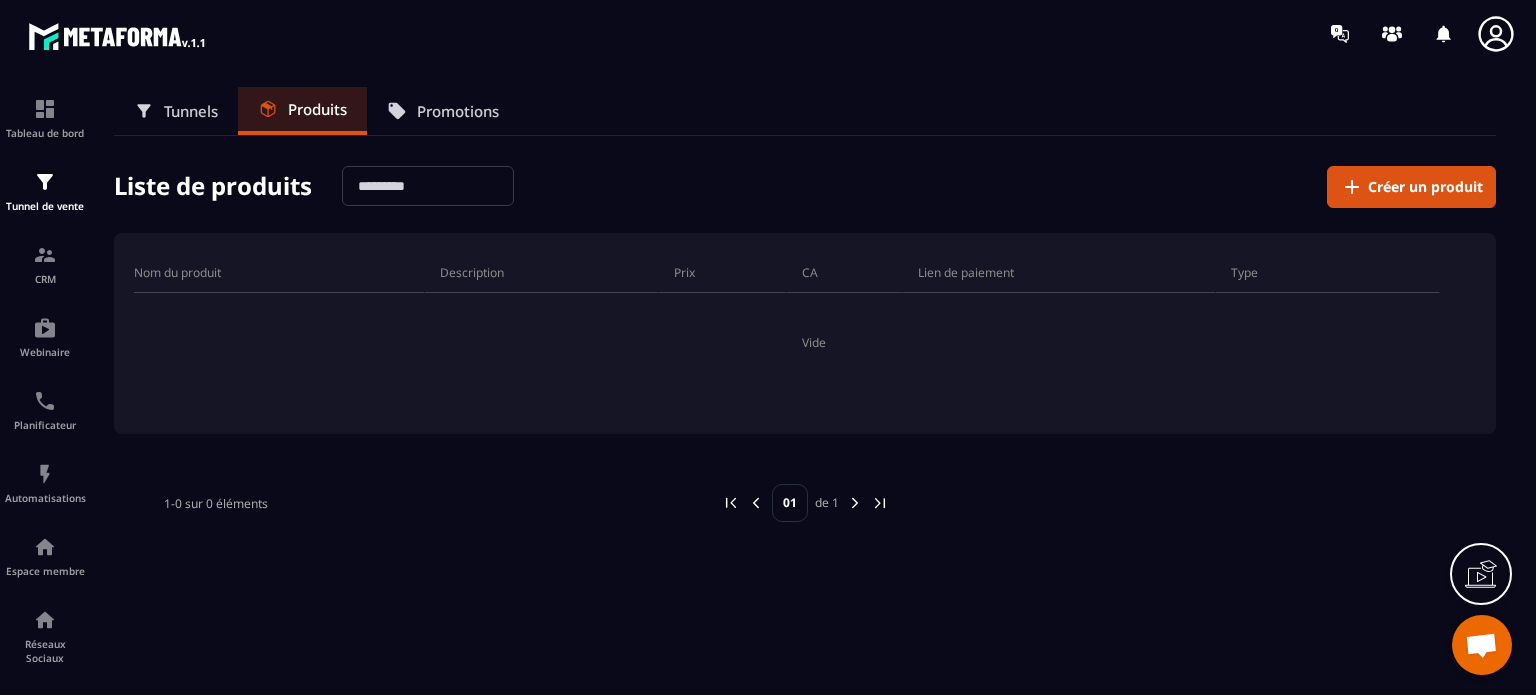 click 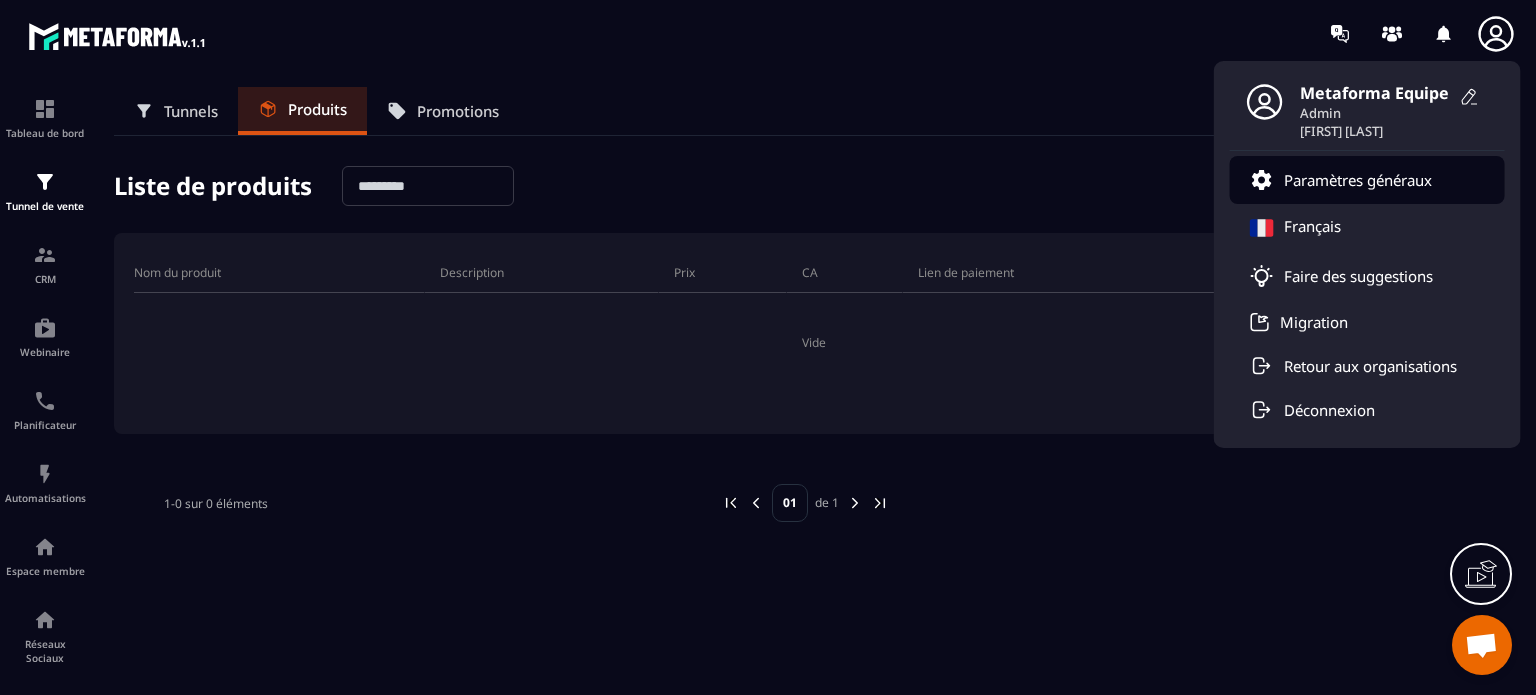 click on "Paramètres généraux" at bounding box center (1358, 180) 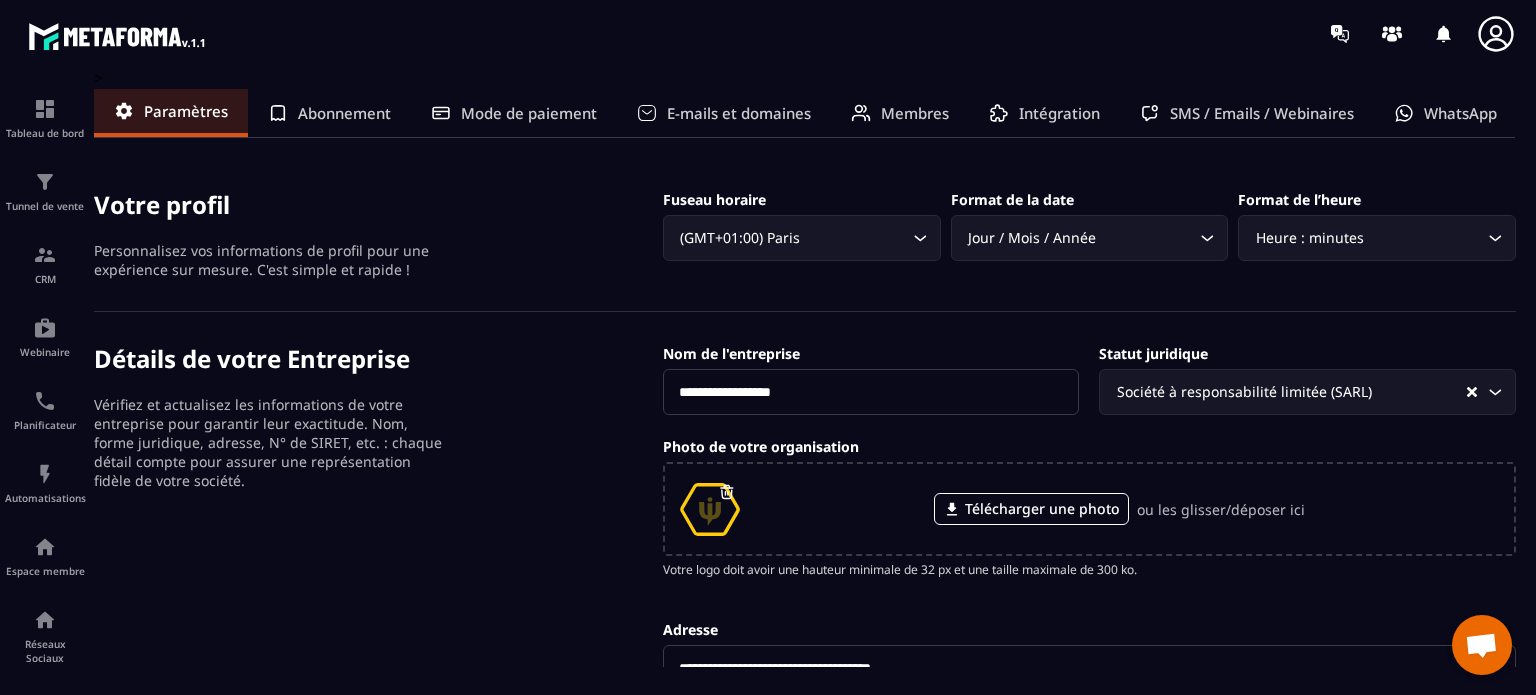 click on "Intégration" at bounding box center [1059, 113] 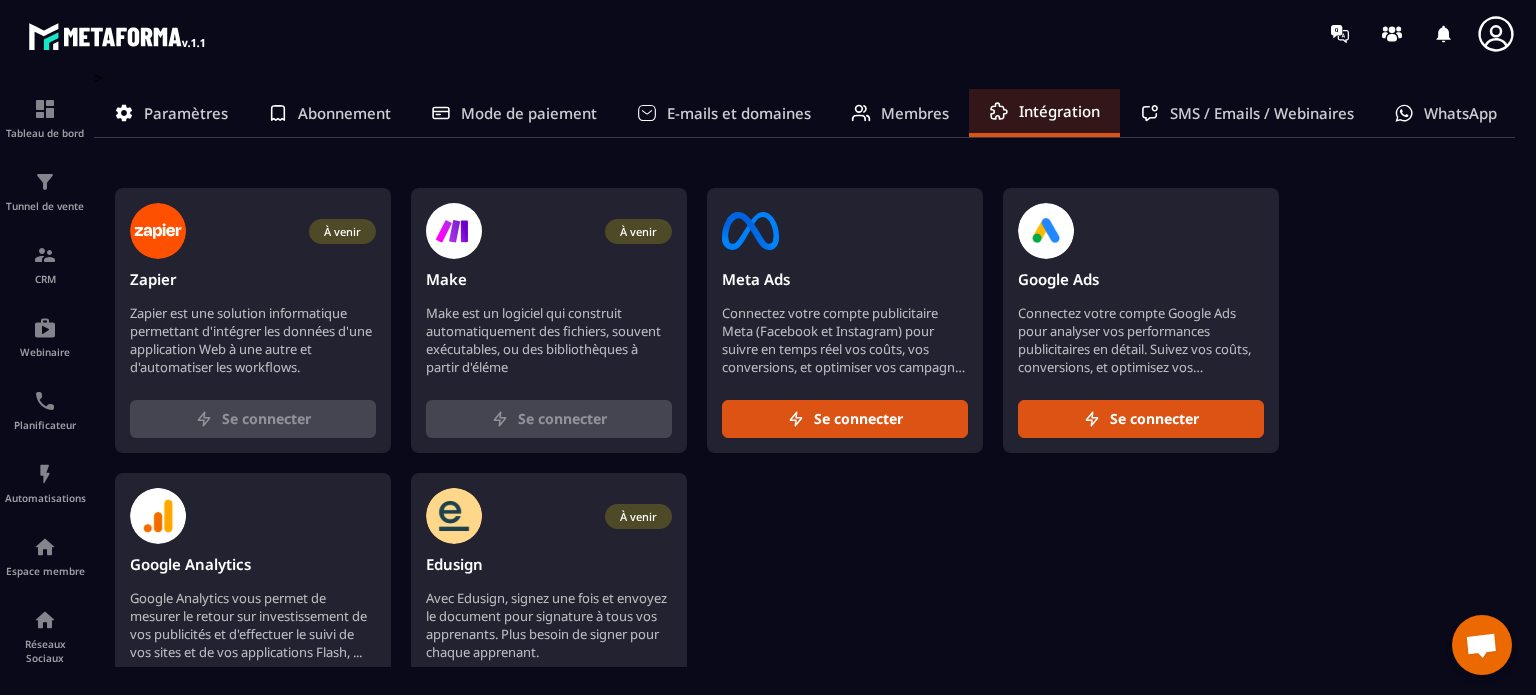 click on "Membres" at bounding box center [915, 113] 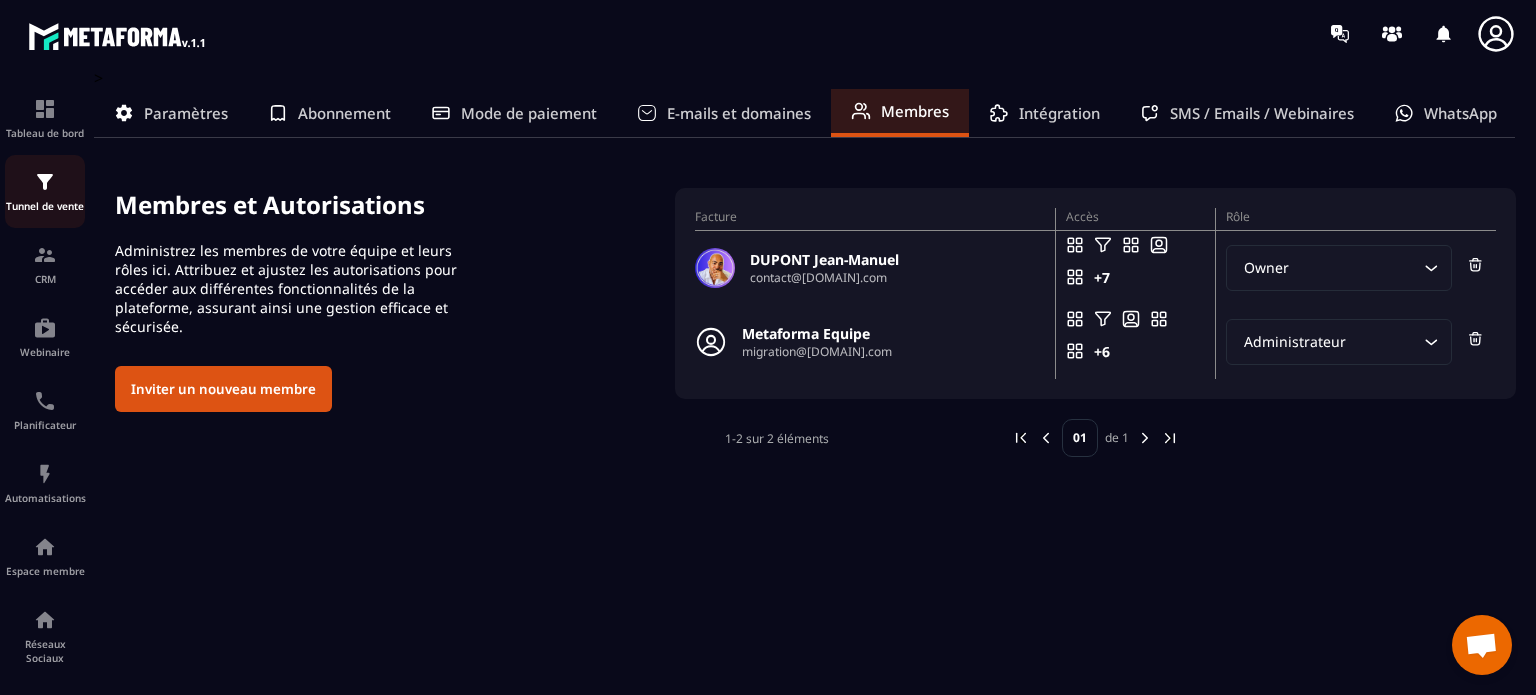 click on "Tunnel de vente" at bounding box center (45, 191) 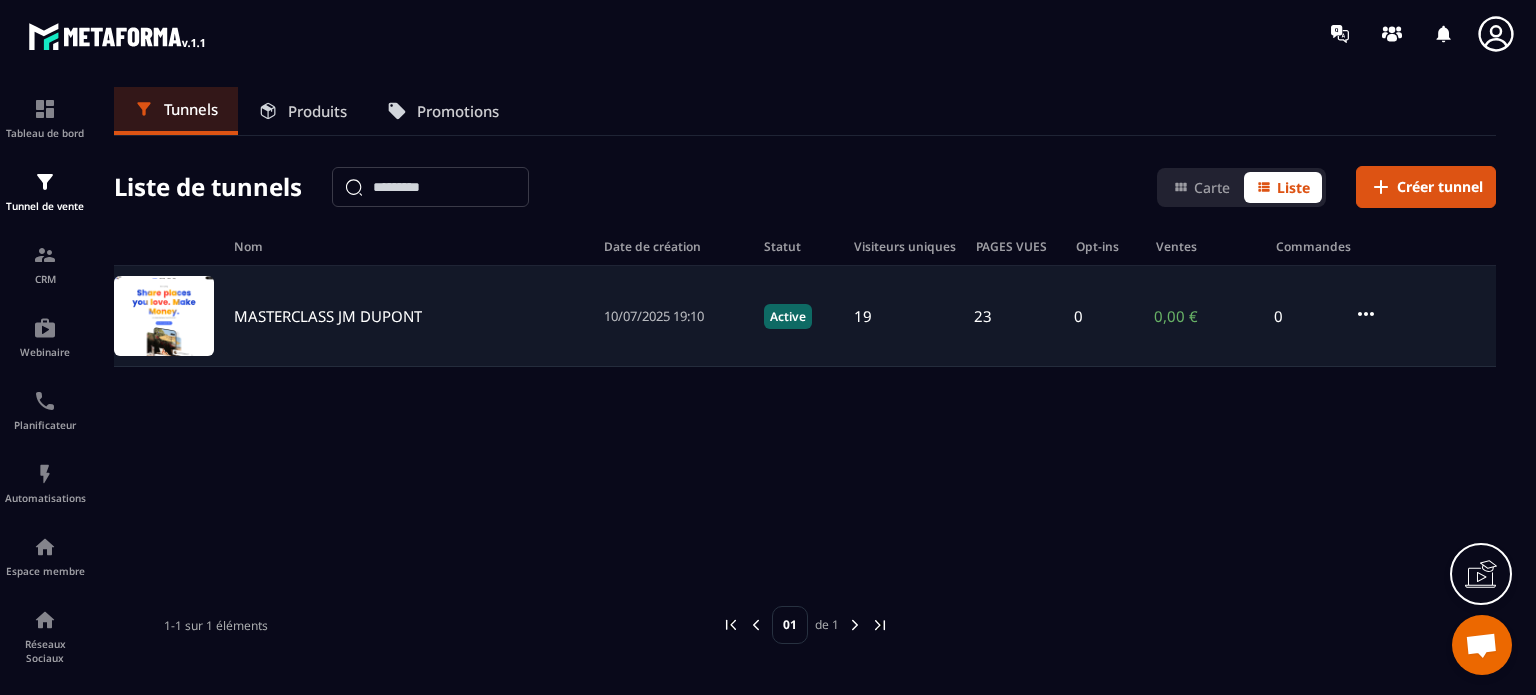 click on "MASTERCLASS JM DUPONT" at bounding box center [328, 316] 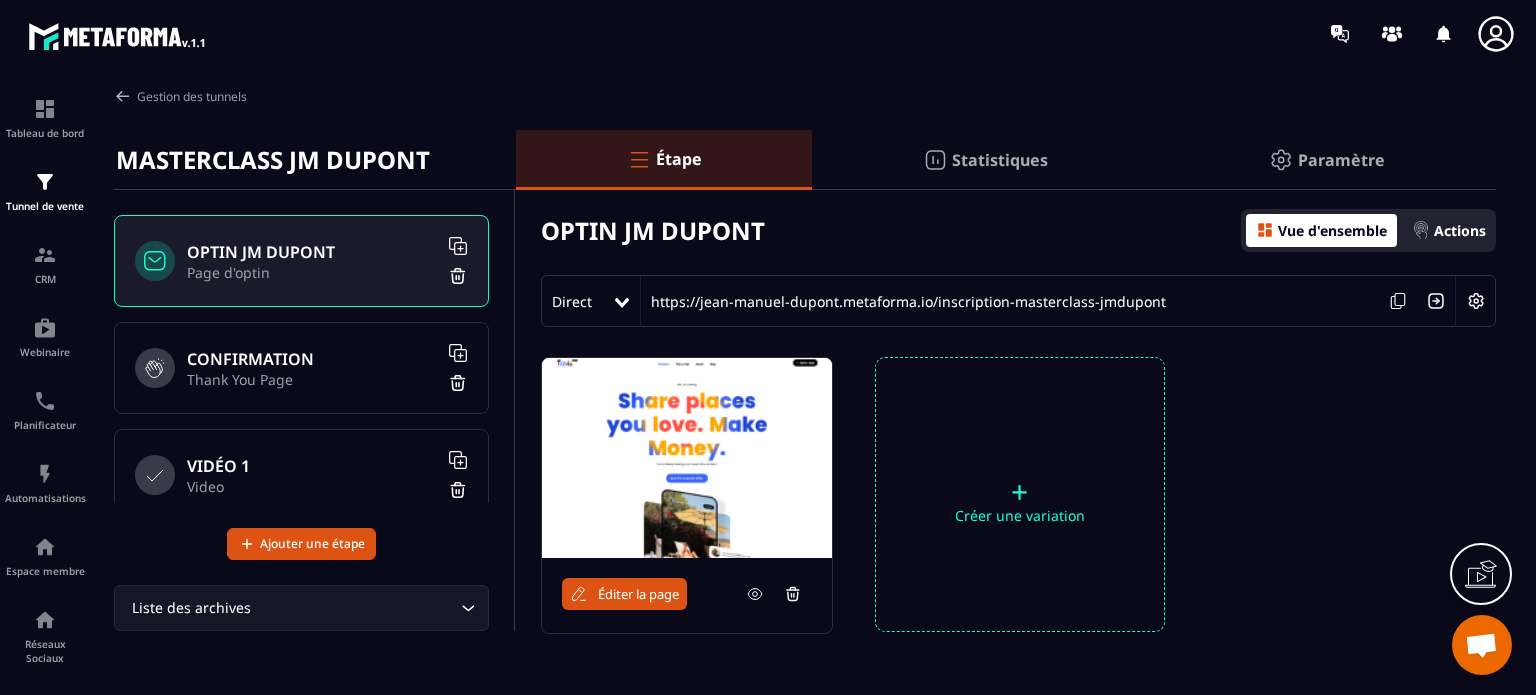 scroll, scrollTop: 138, scrollLeft: 0, axis: vertical 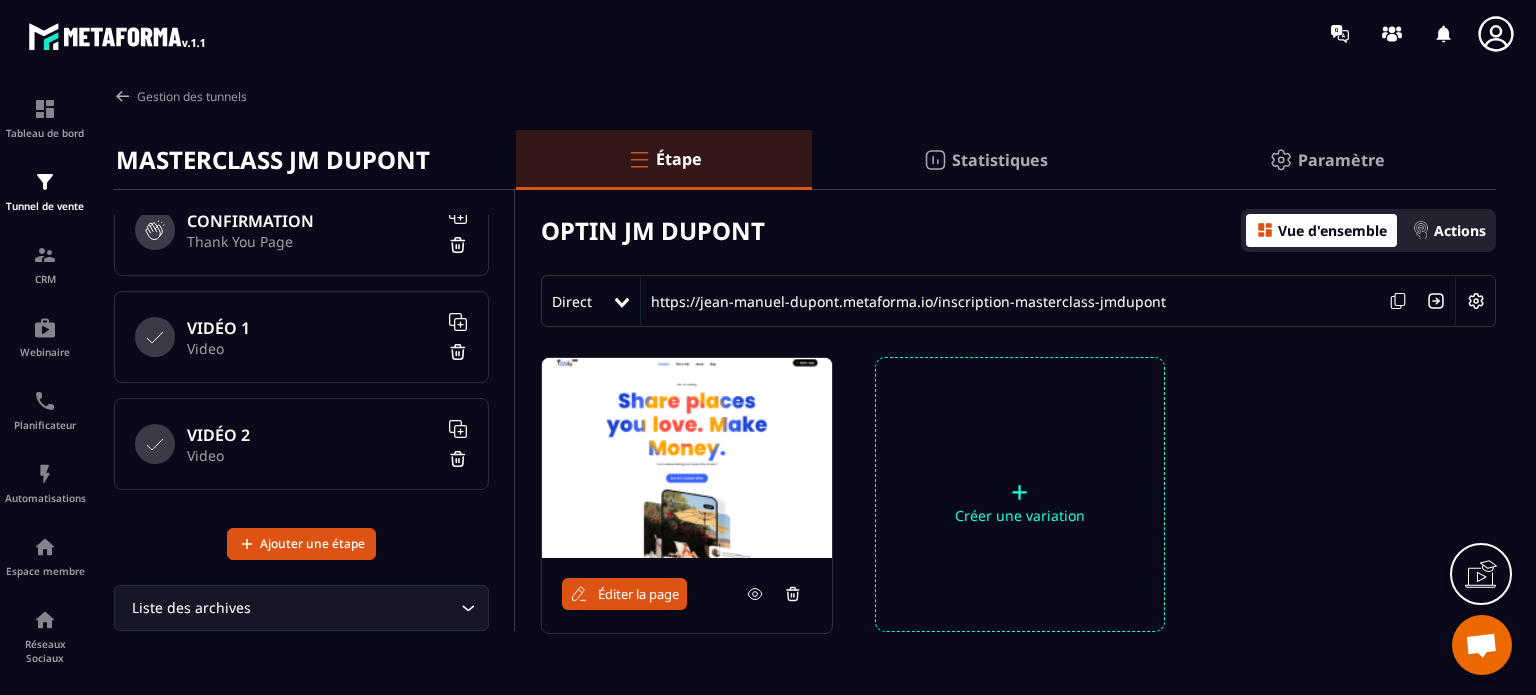 click 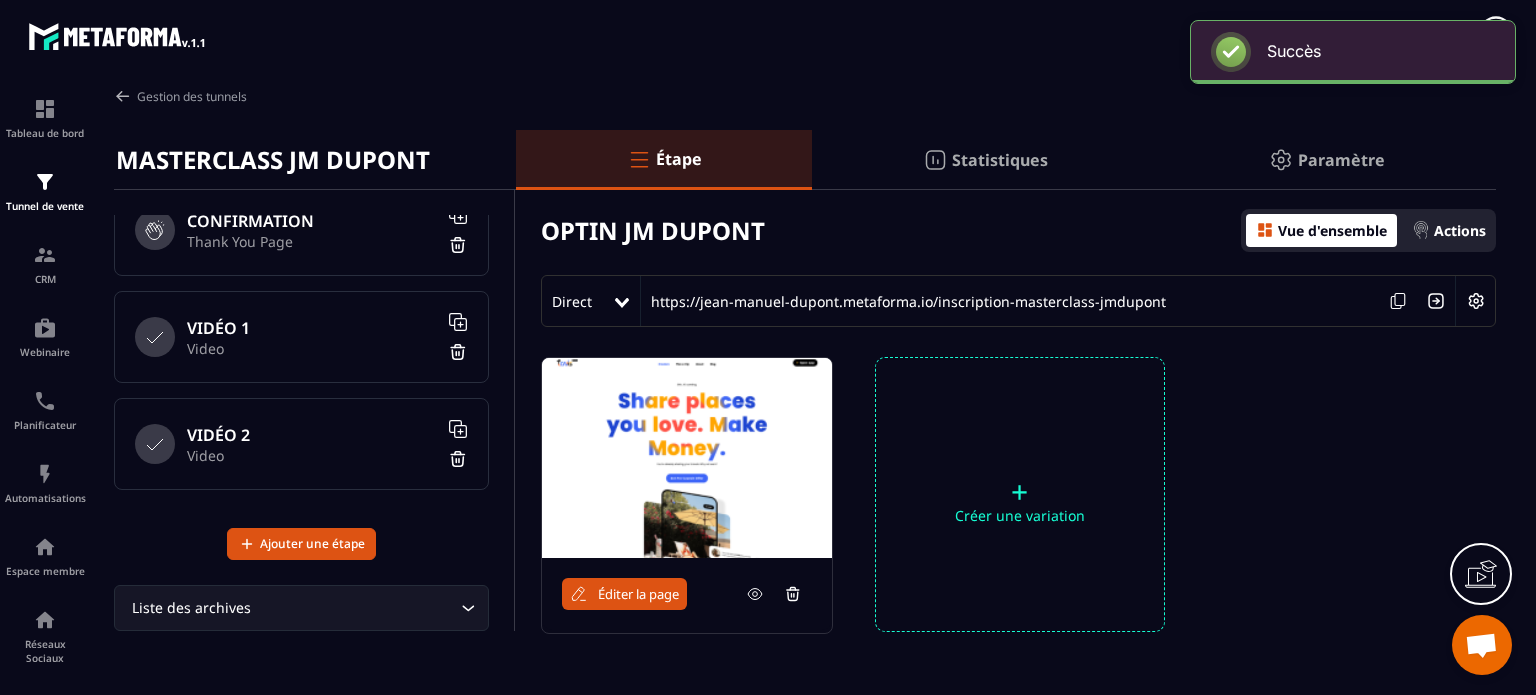 scroll, scrollTop: 244, scrollLeft: 0, axis: vertical 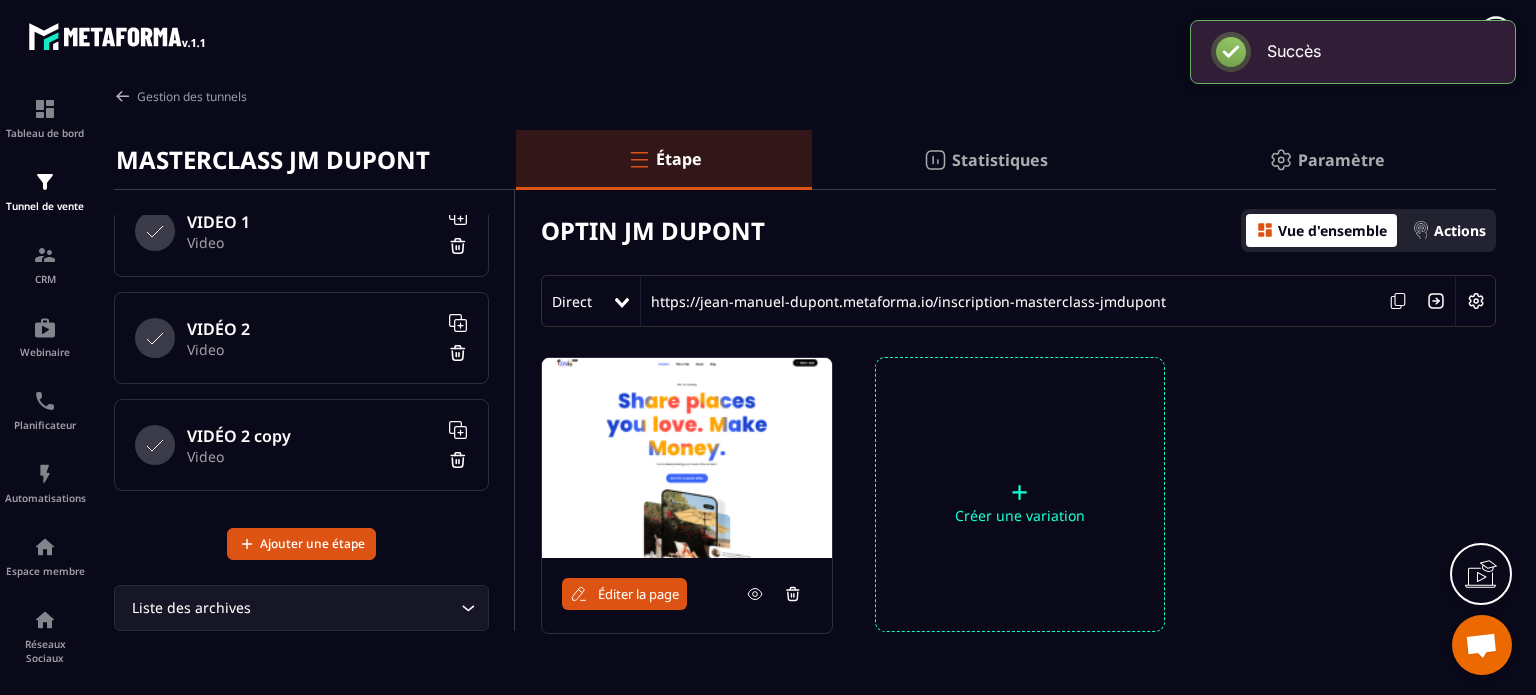 click on "Video" at bounding box center (312, 456) 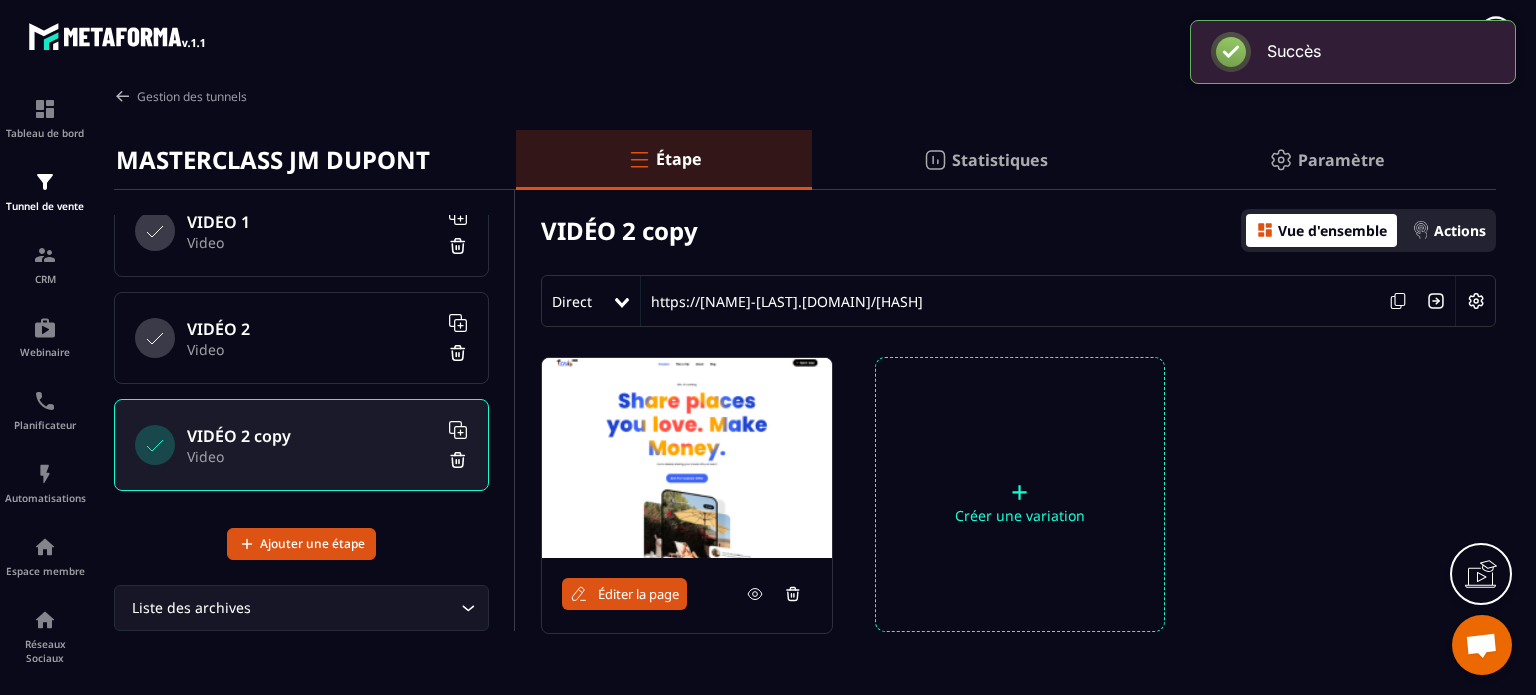 click at bounding box center (1476, 301) 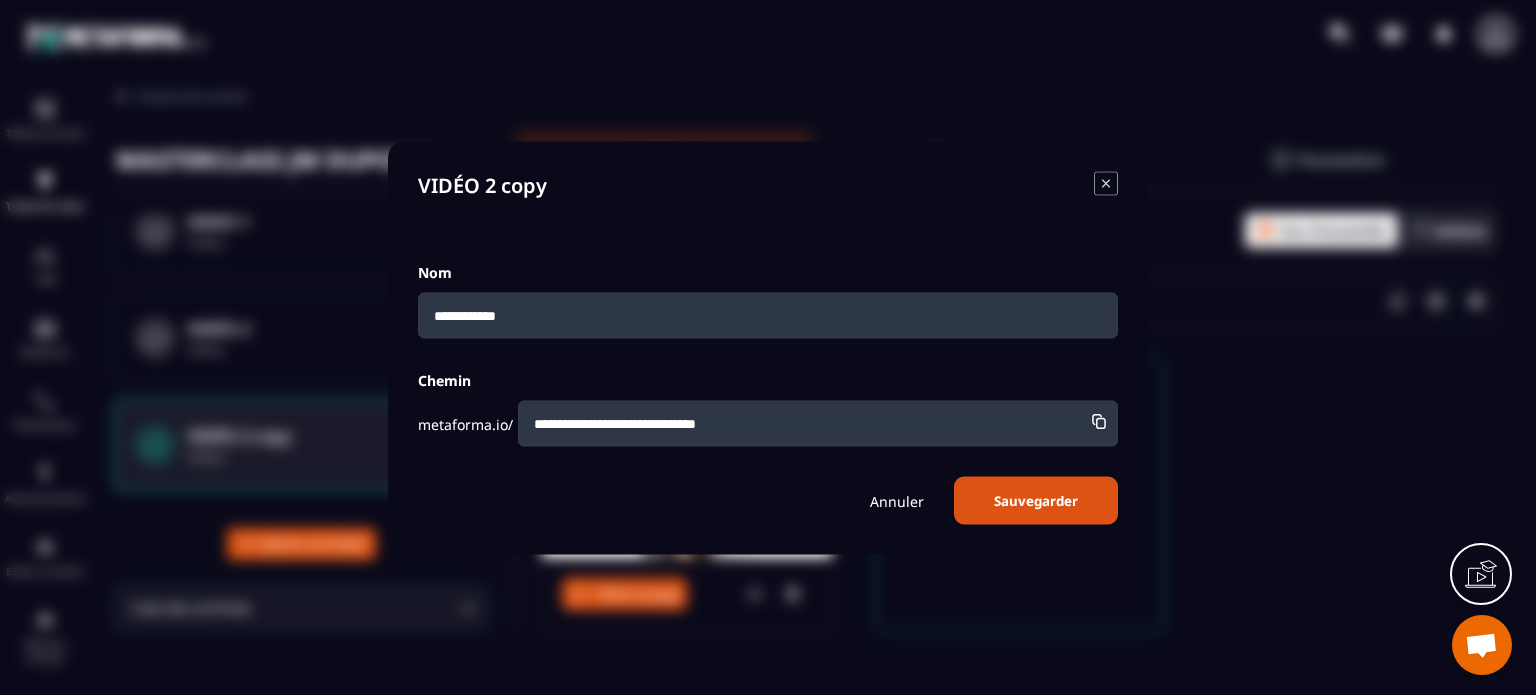 drag, startPoint x: 590, startPoint y: 307, endPoint x: 480, endPoint y: 313, distance: 110.16351 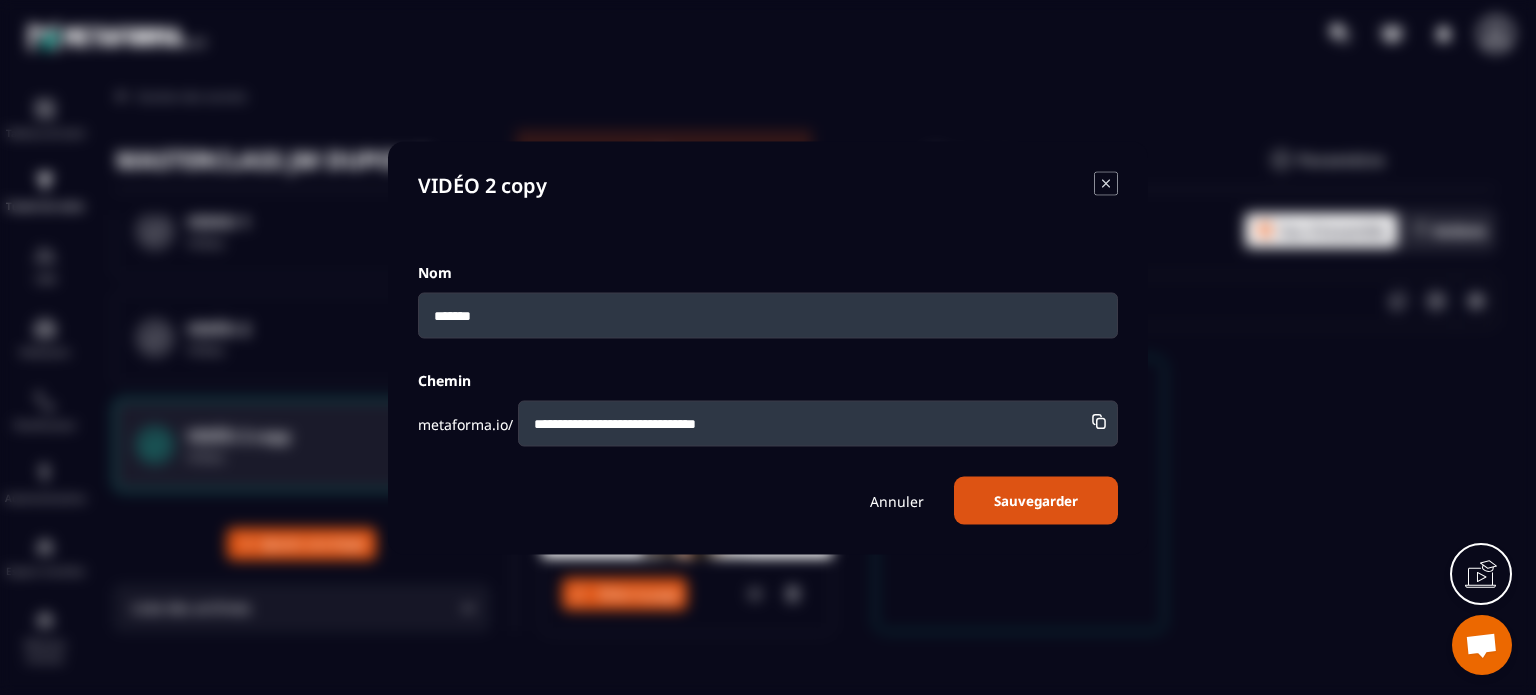 type on "*******" 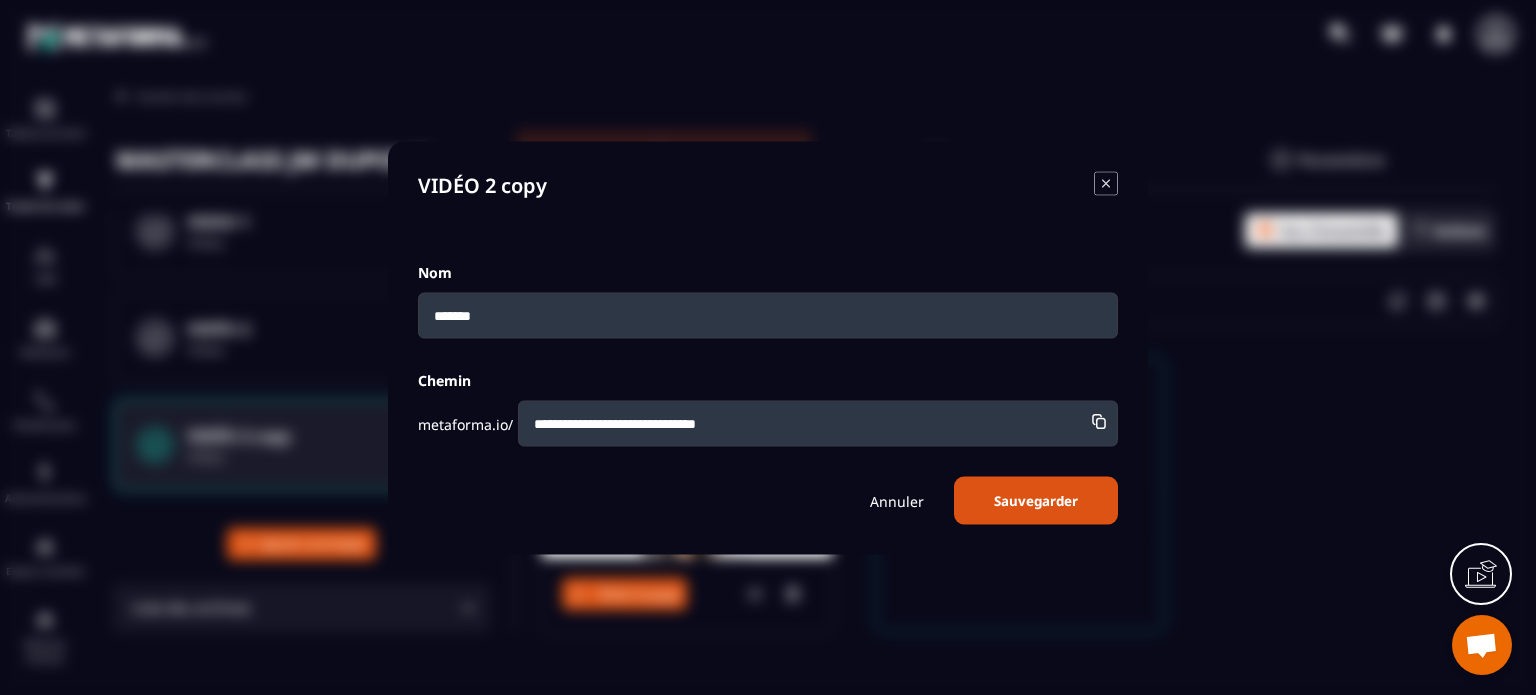 drag, startPoint x: 852, startPoint y: 421, endPoint x: 504, endPoint y: 427, distance: 348.05173 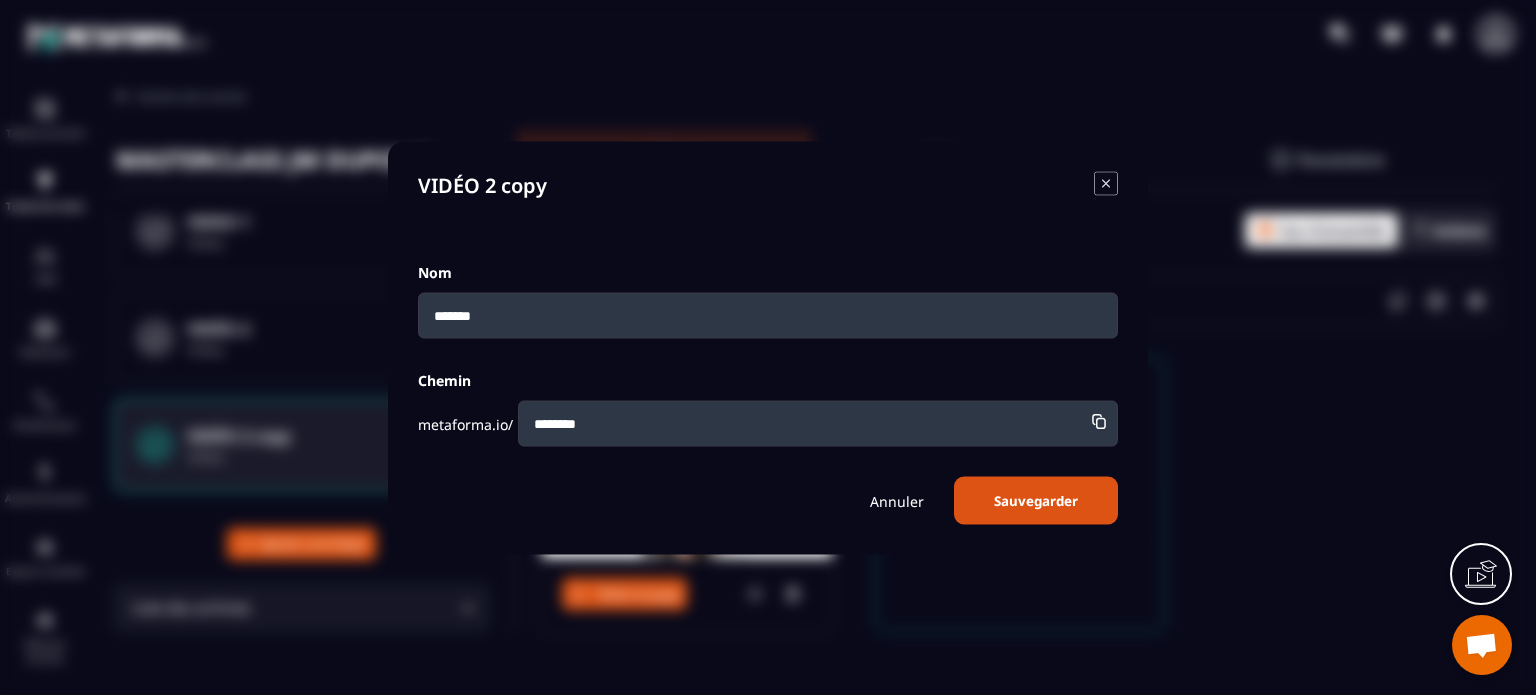 type on "********" 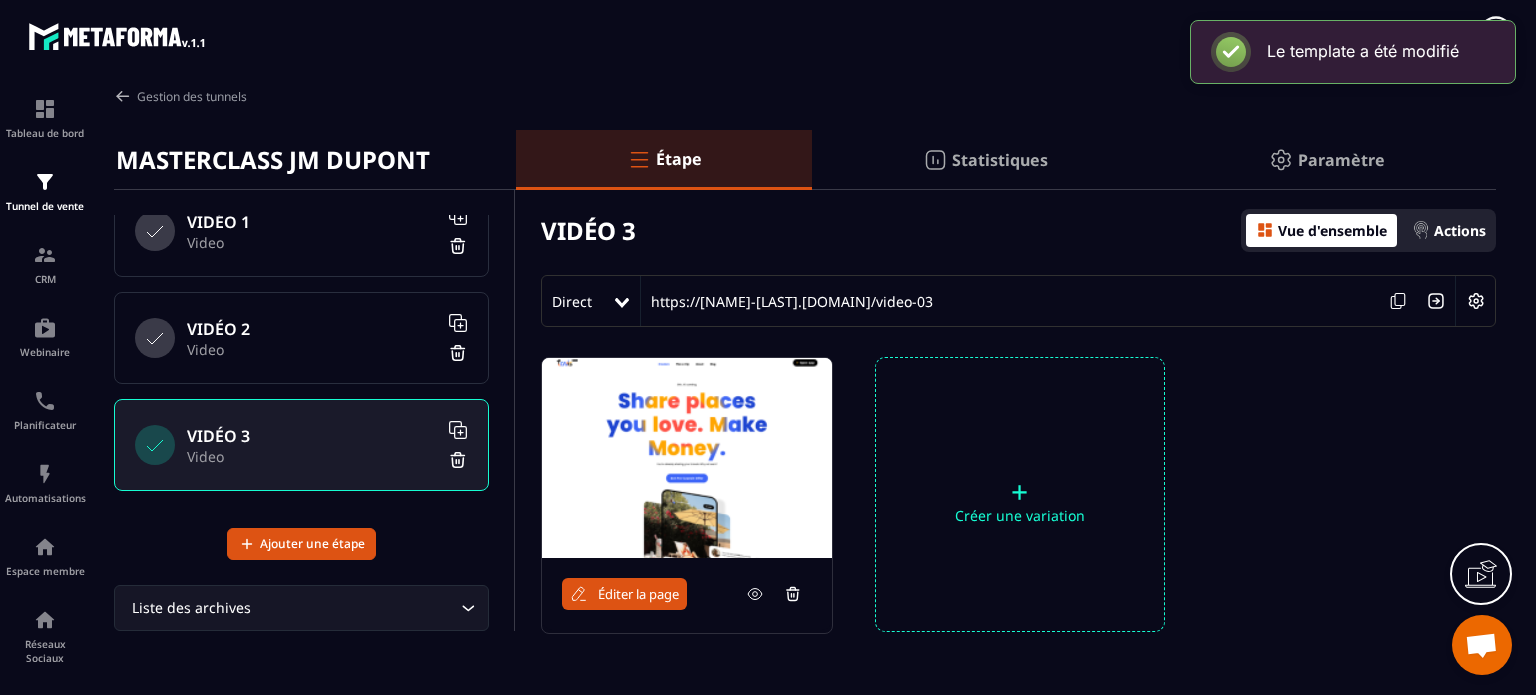 click on "Éditer la page" at bounding box center (638, 594) 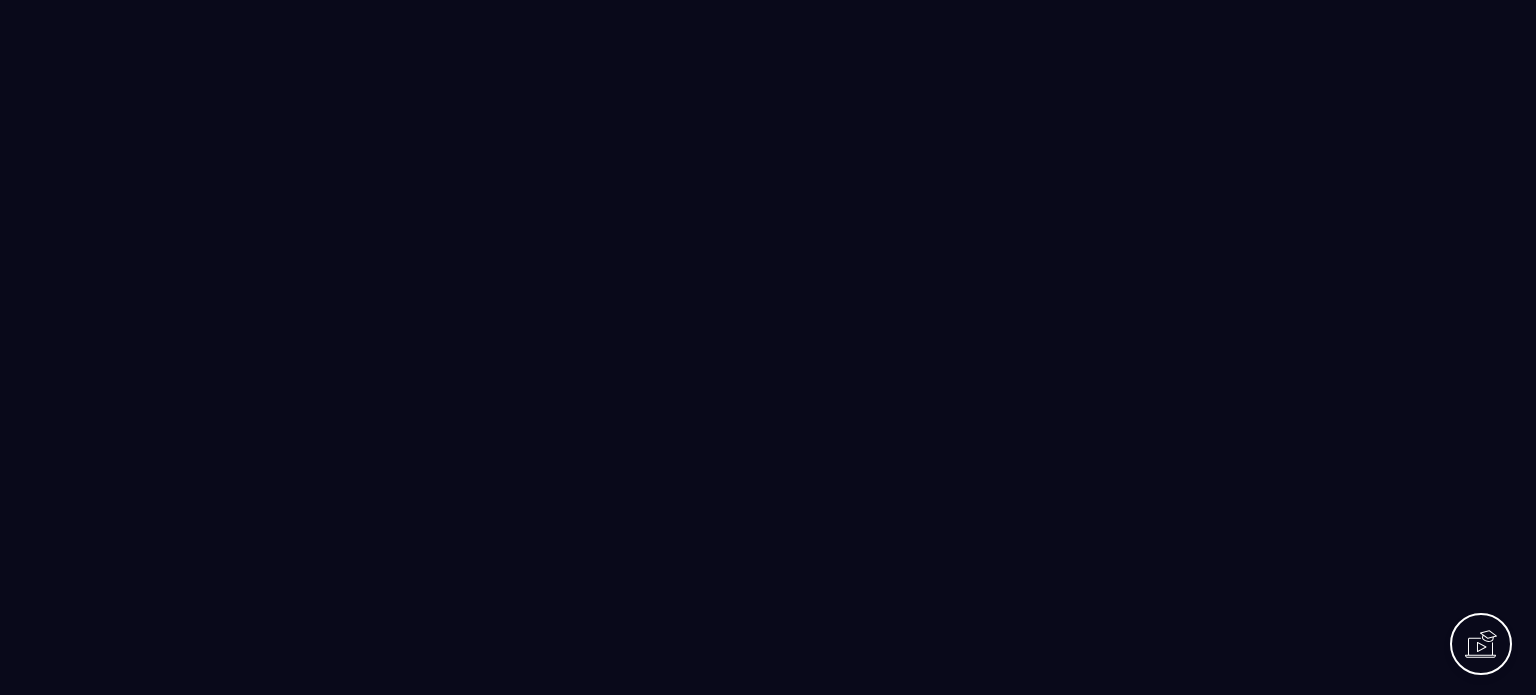 scroll, scrollTop: 0, scrollLeft: 0, axis: both 